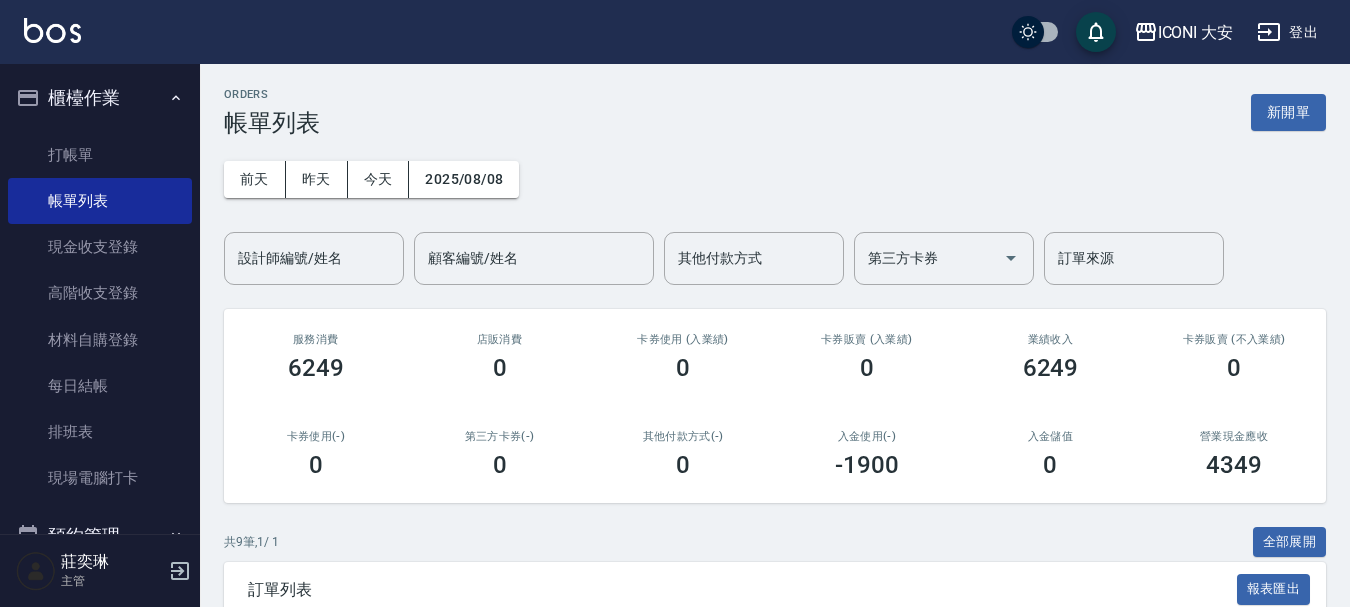 scroll, scrollTop: 0, scrollLeft: 0, axis: both 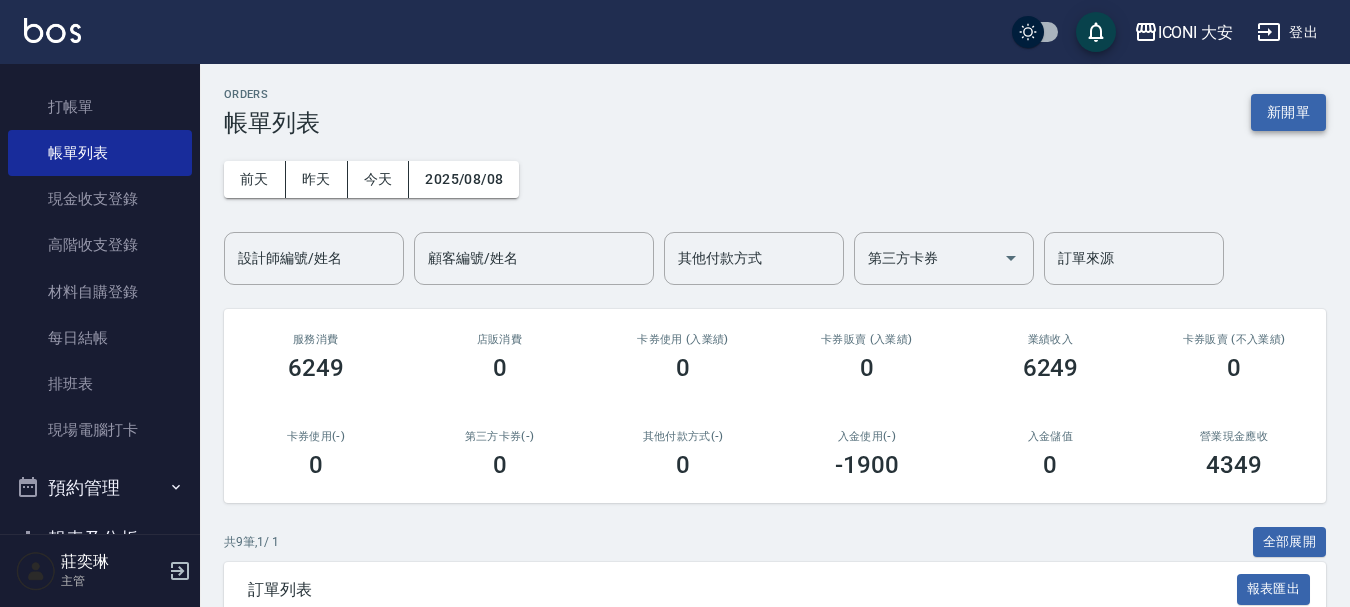 click on "新開單" at bounding box center [1288, 112] 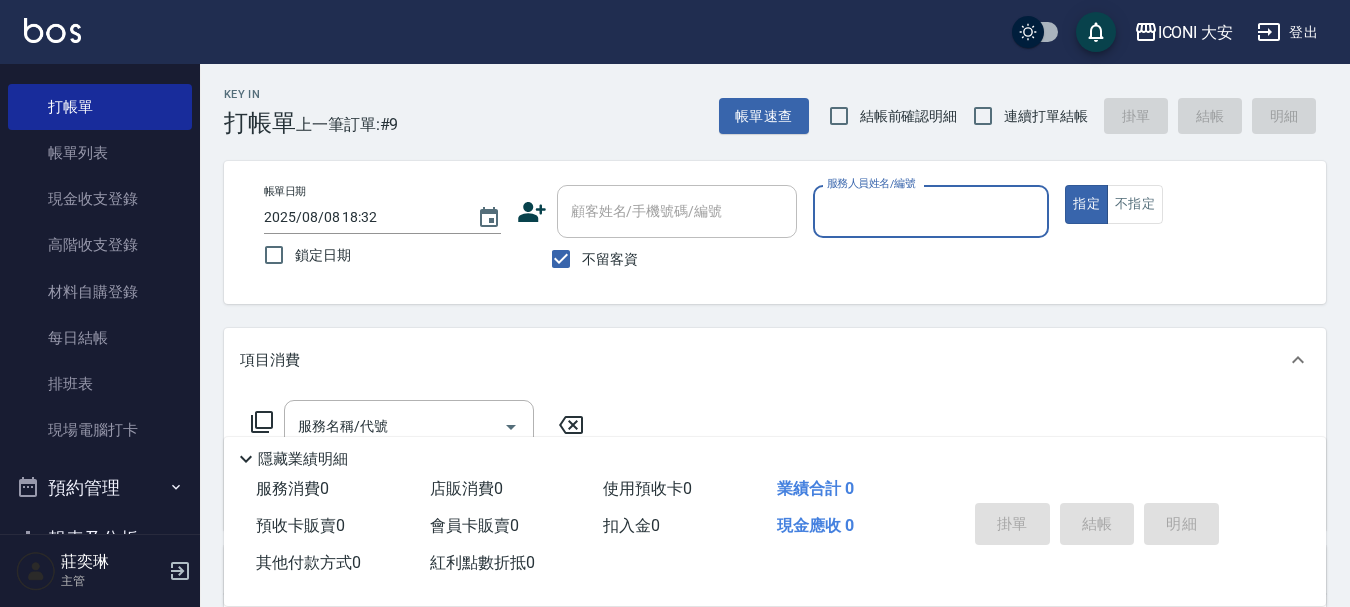 click on "服務人員姓名/編號" at bounding box center (931, 211) 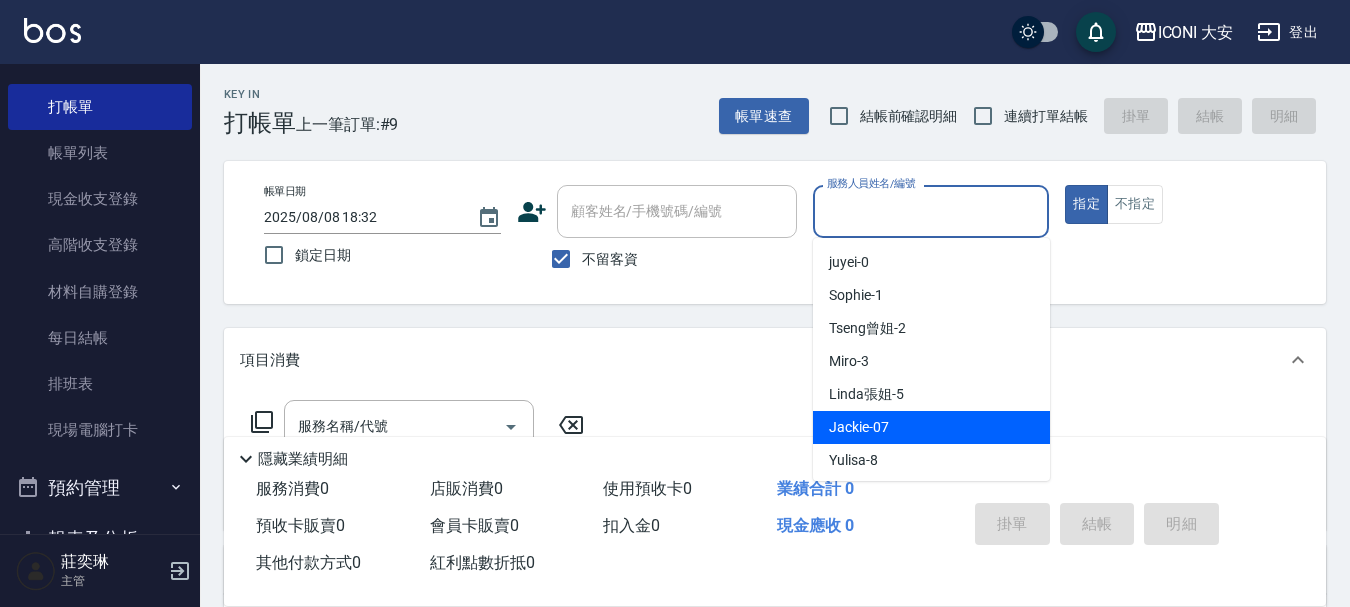 click on "Jackie -07" at bounding box center (859, 427) 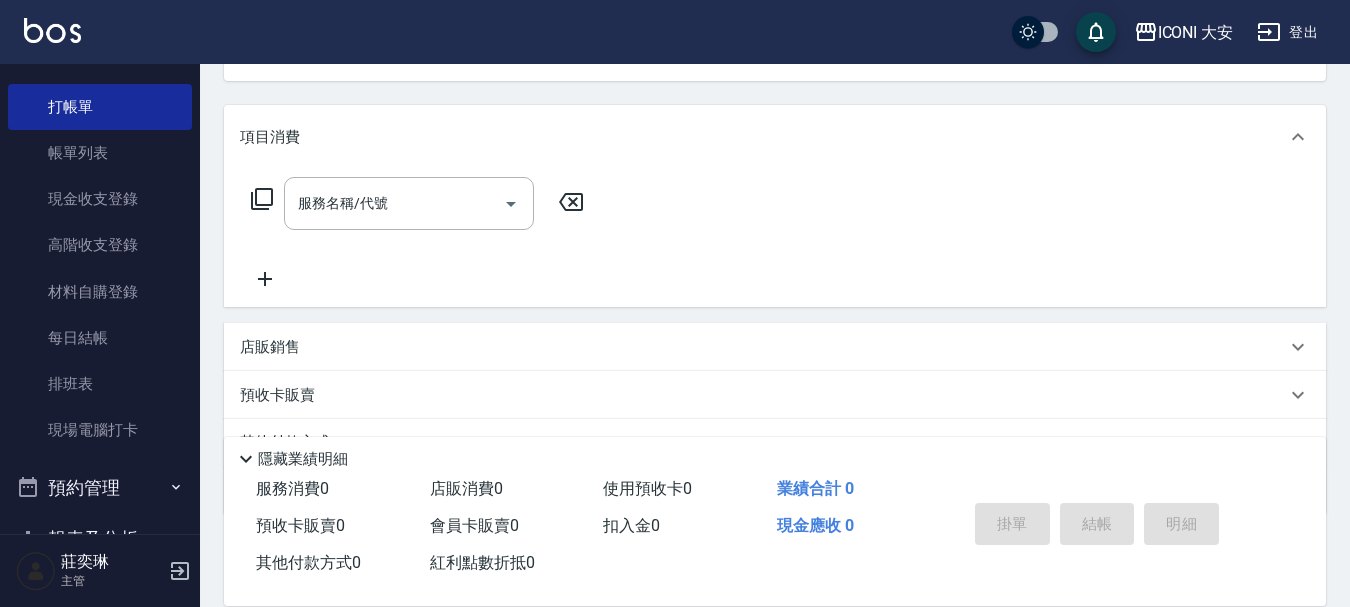 scroll, scrollTop: 300, scrollLeft: 0, axis: vertical 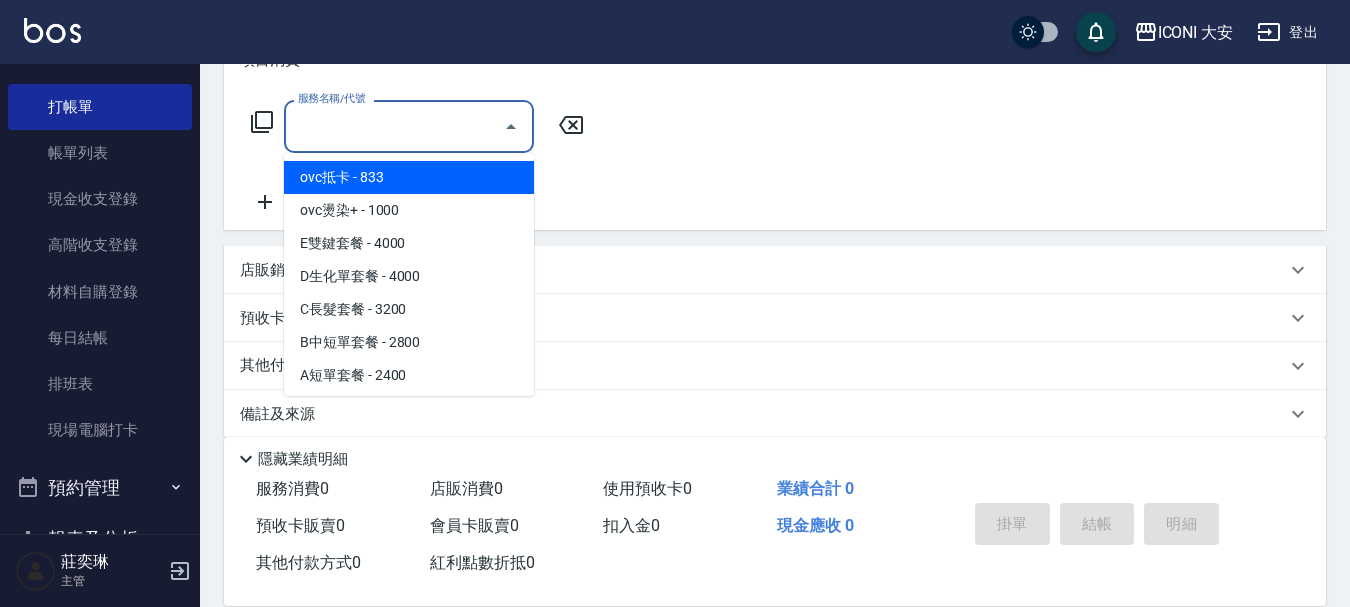 click on "服務名稱/代號" at bounding box center [394, 126] 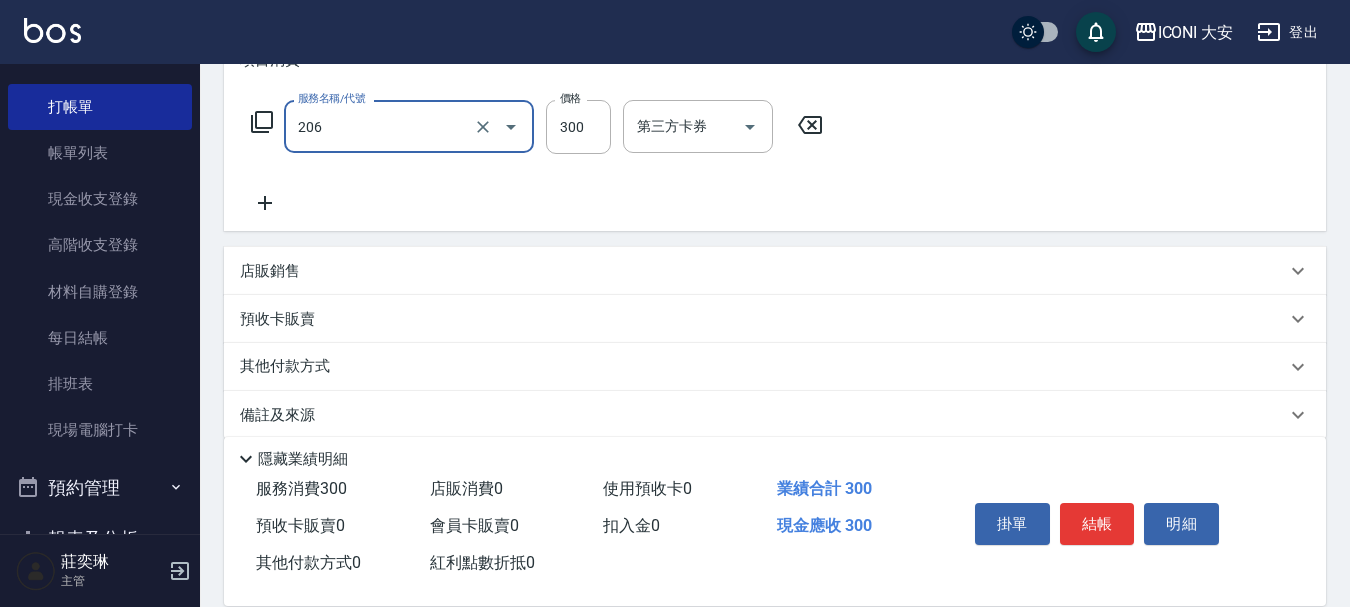 type on "洗髮(206)" 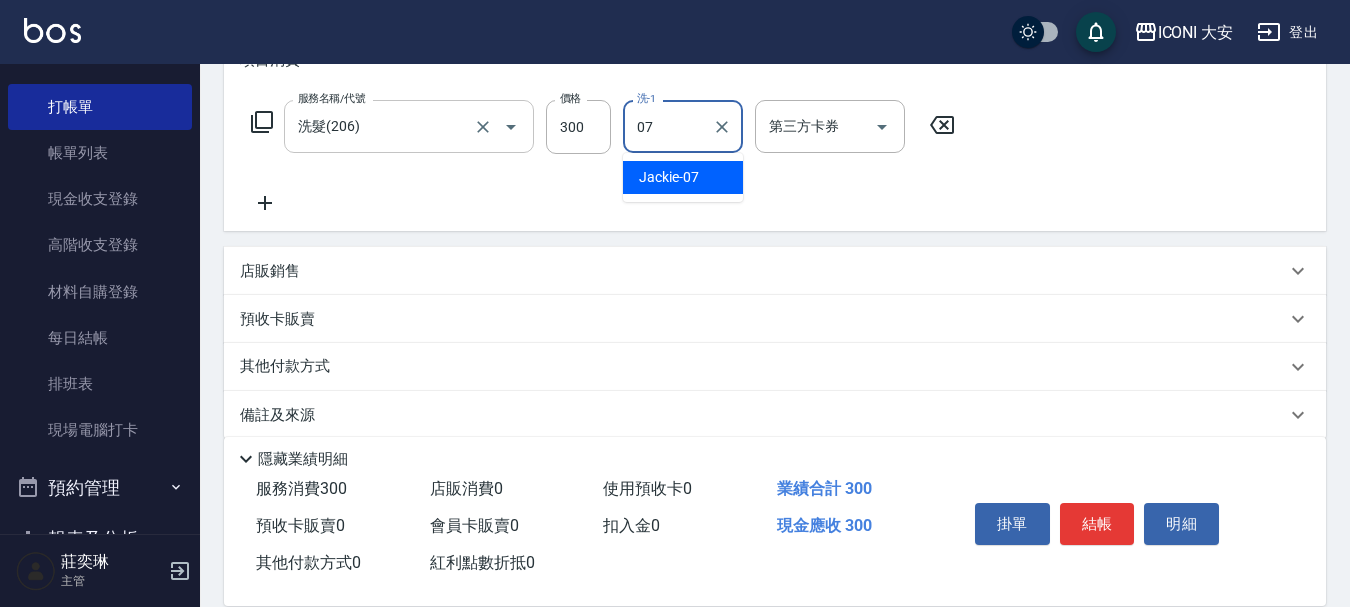 type on "Jackie-07" 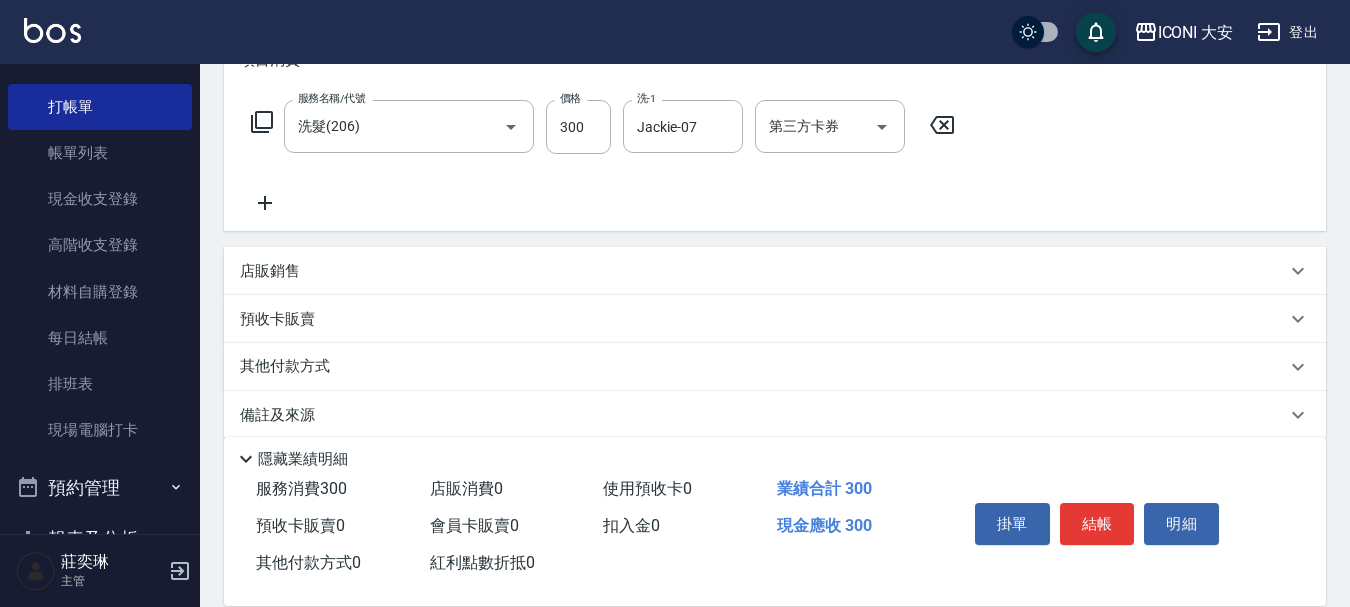 click 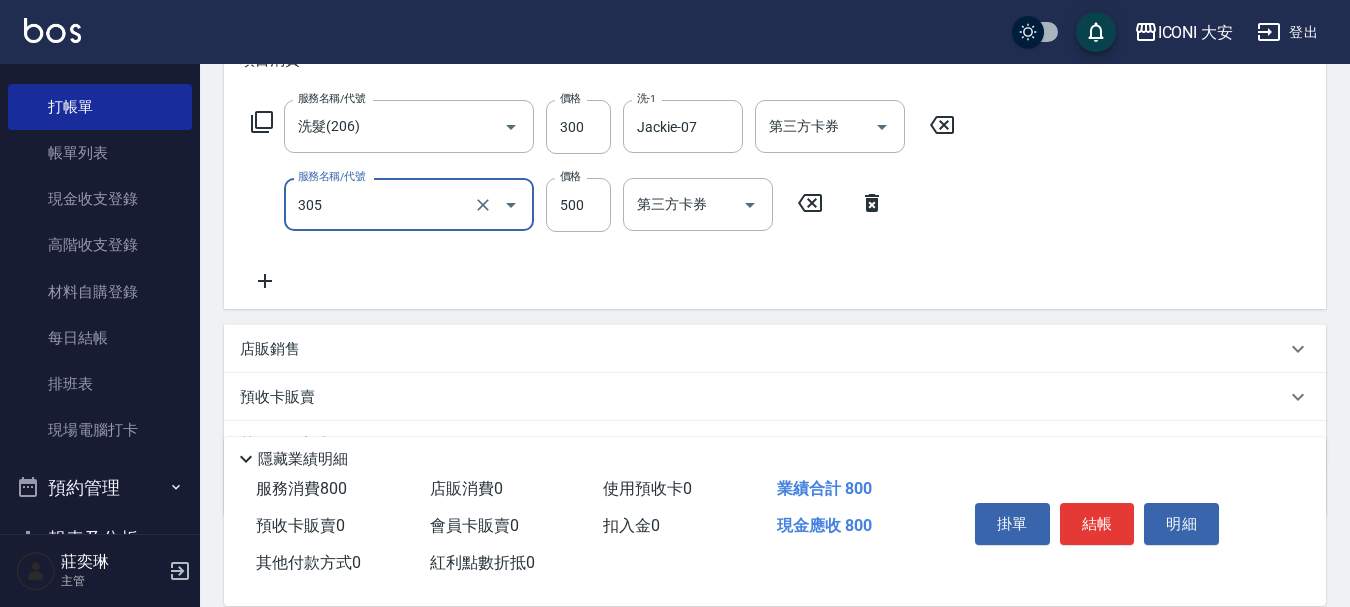 type on "剪髮(305)" 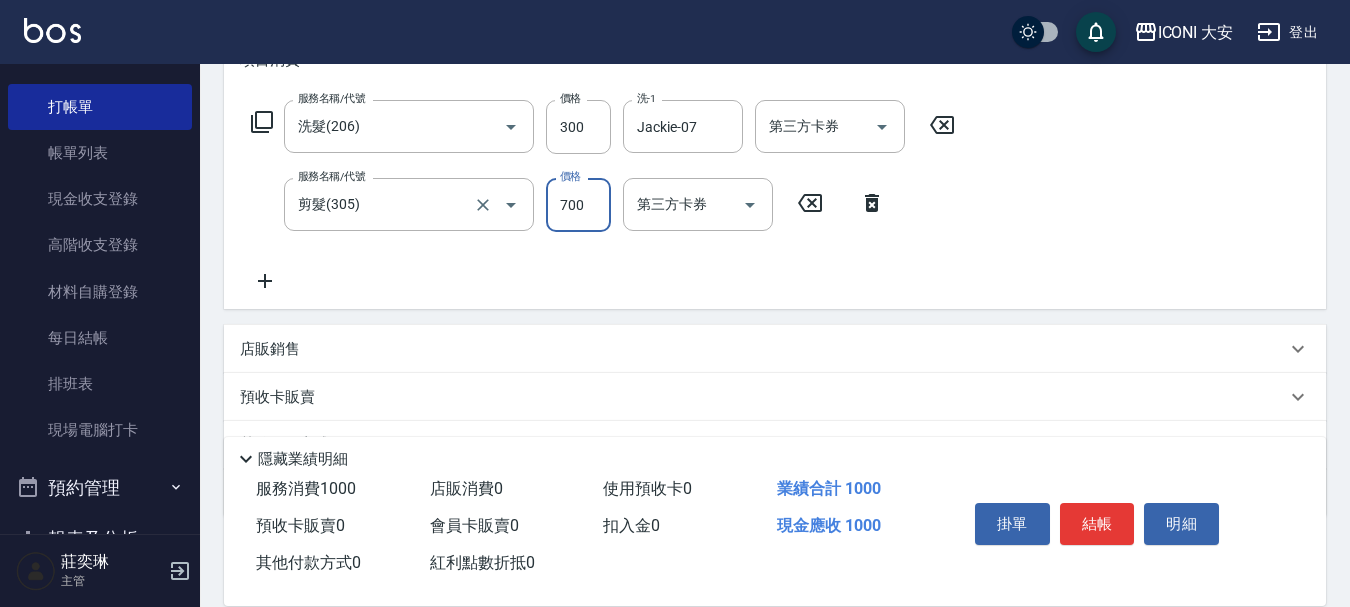 type on "700" 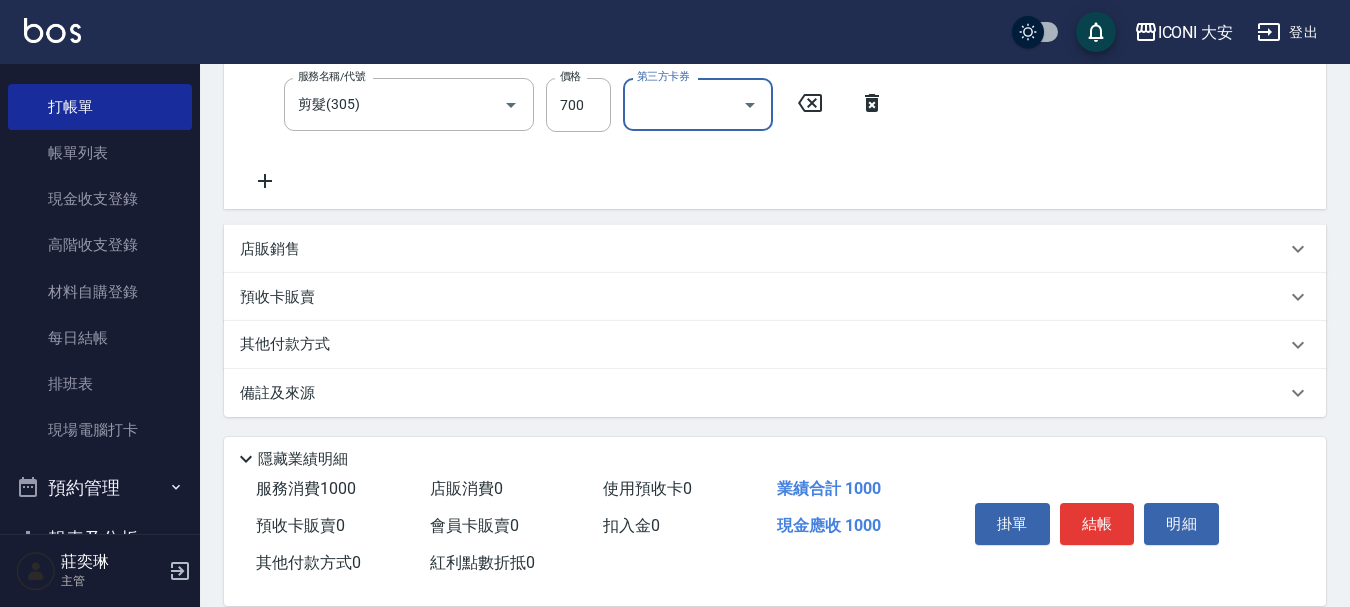 scroll, scrollTop: 402, scrollLeft: 0, axis: vertical 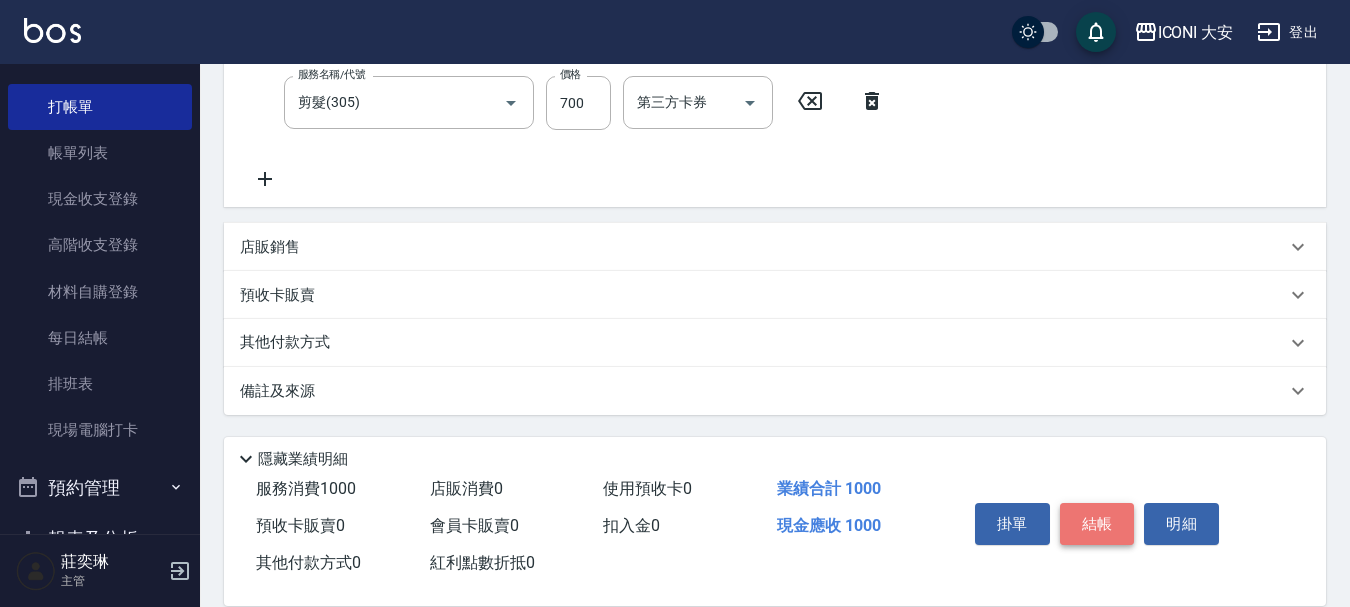 click on "結帳" at bounding box center (1097, 524) 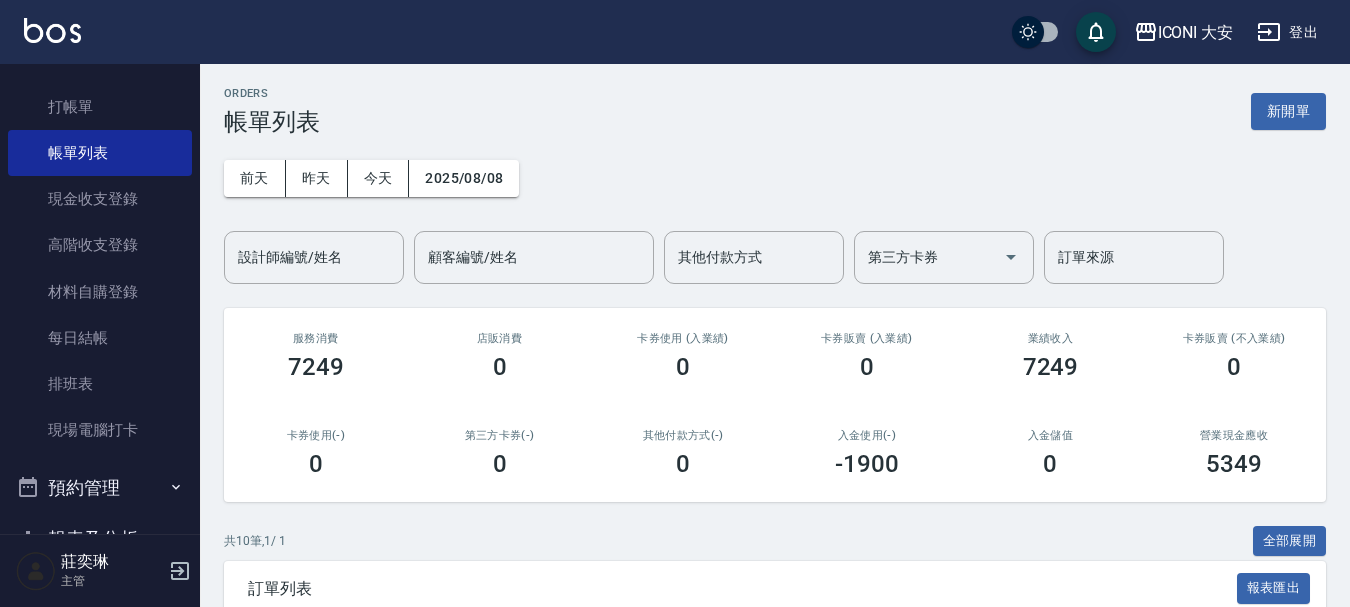 scroll, scrollTop: 0, scrollLeft: 0, axis: both 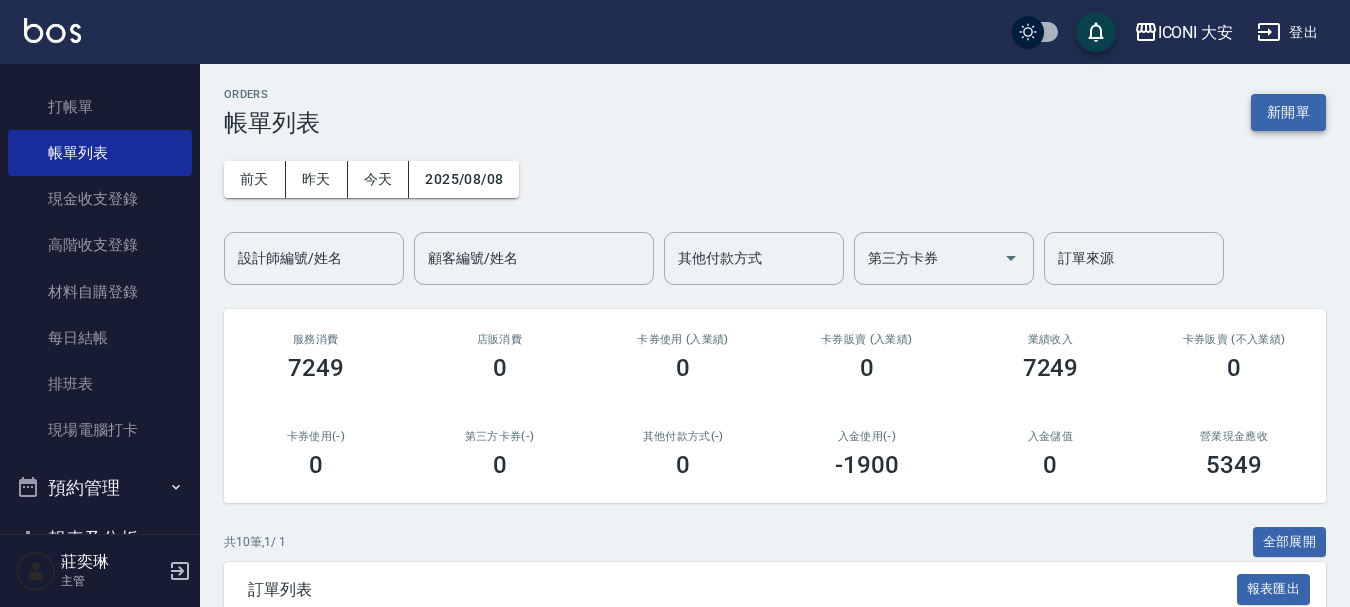 click on "新開單" at bounding box center [1288, 112] 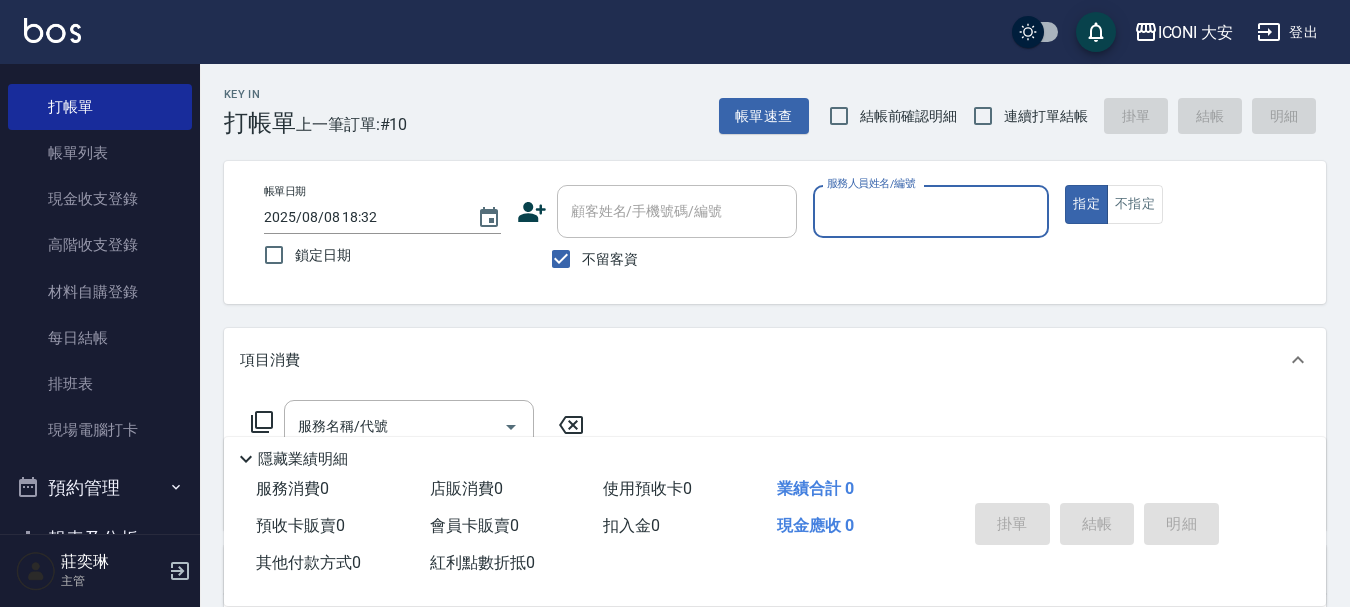 click on "服務人員姓名/編號" at bounding box center (931, 211) 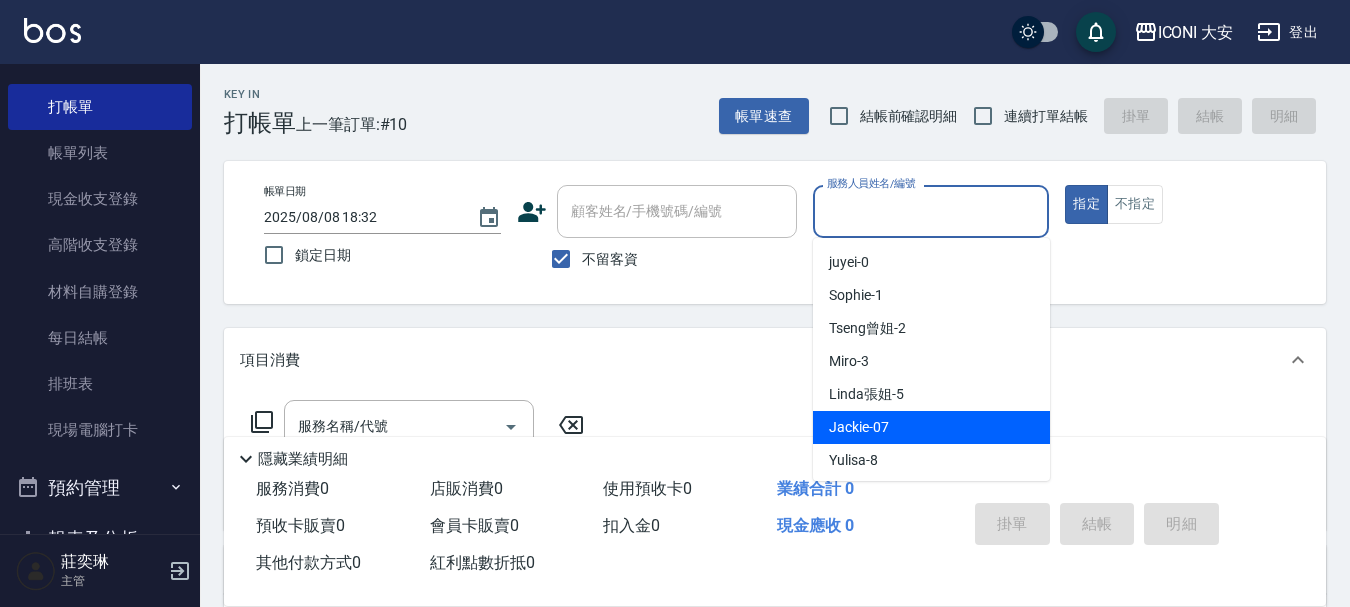 click on "Jackie -07" at bounding box center [931, 427] 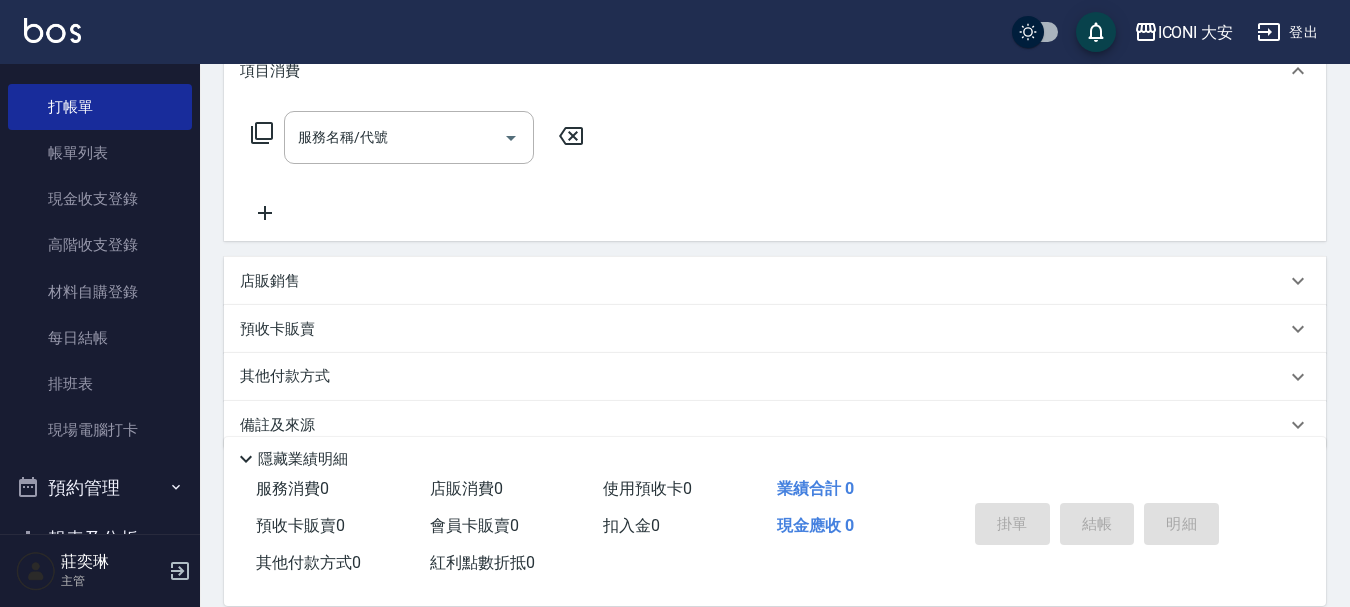 scroll, scrollTop: 300, scrollLeft: 0, axis: vertical 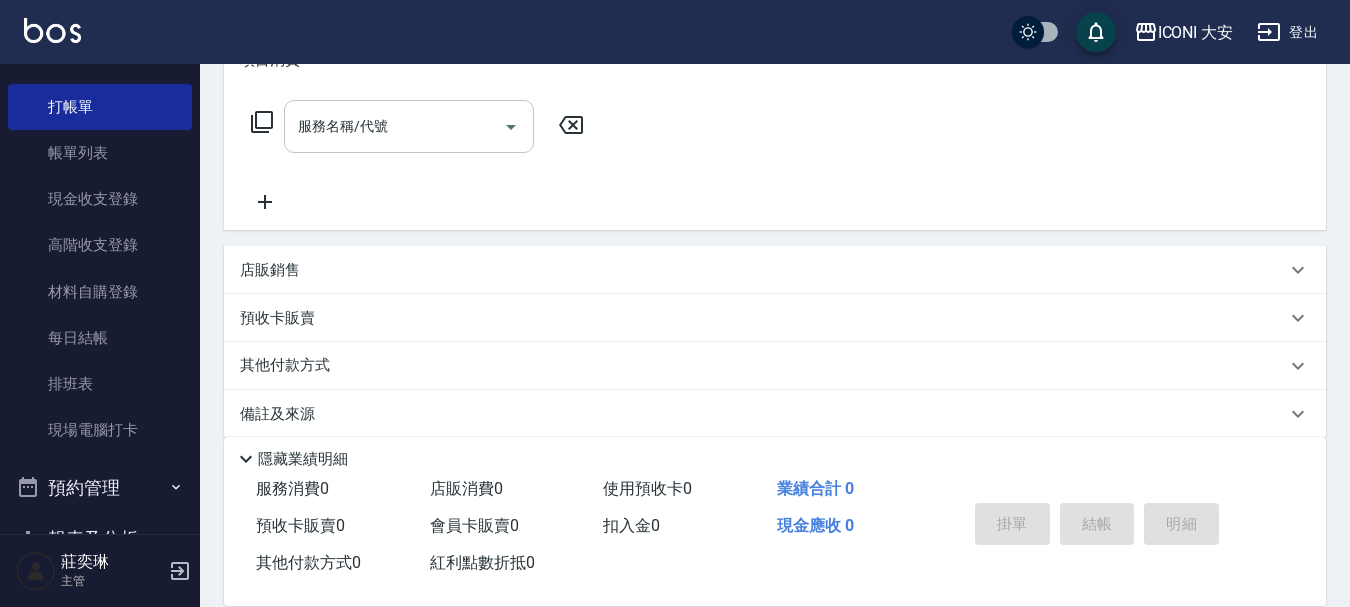 click on "服務名稱/代號" at bounding box center (394, 126) 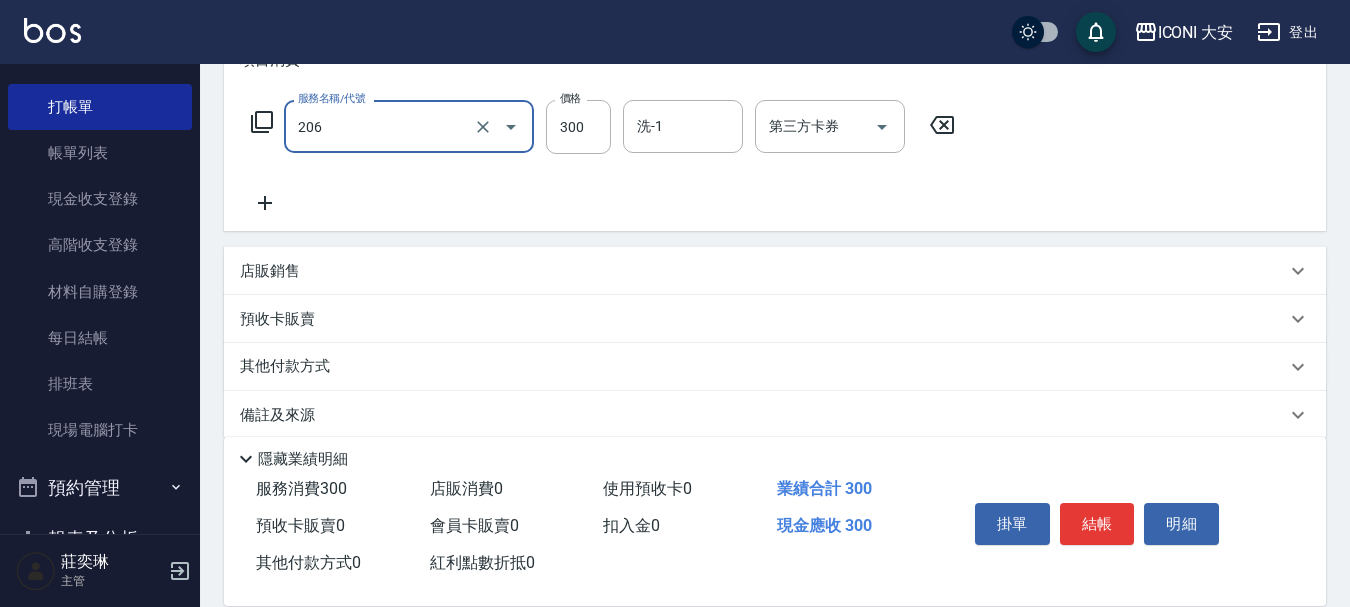 type on "洗髮(206)" 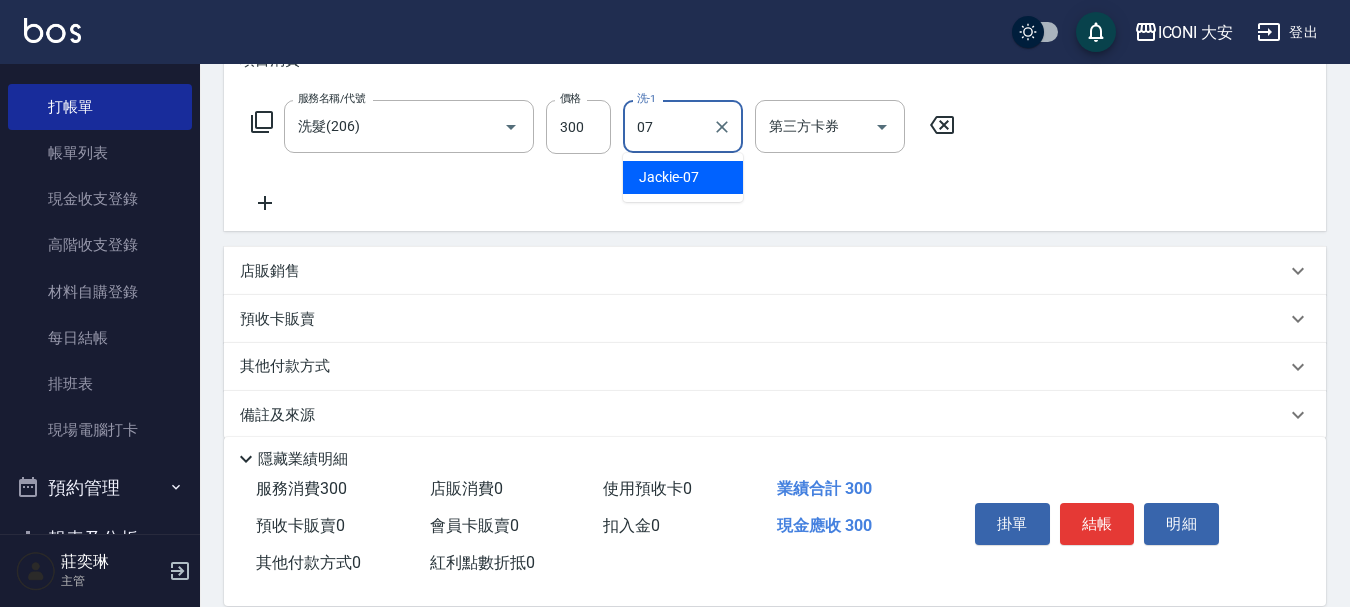type on "Jackie-07" 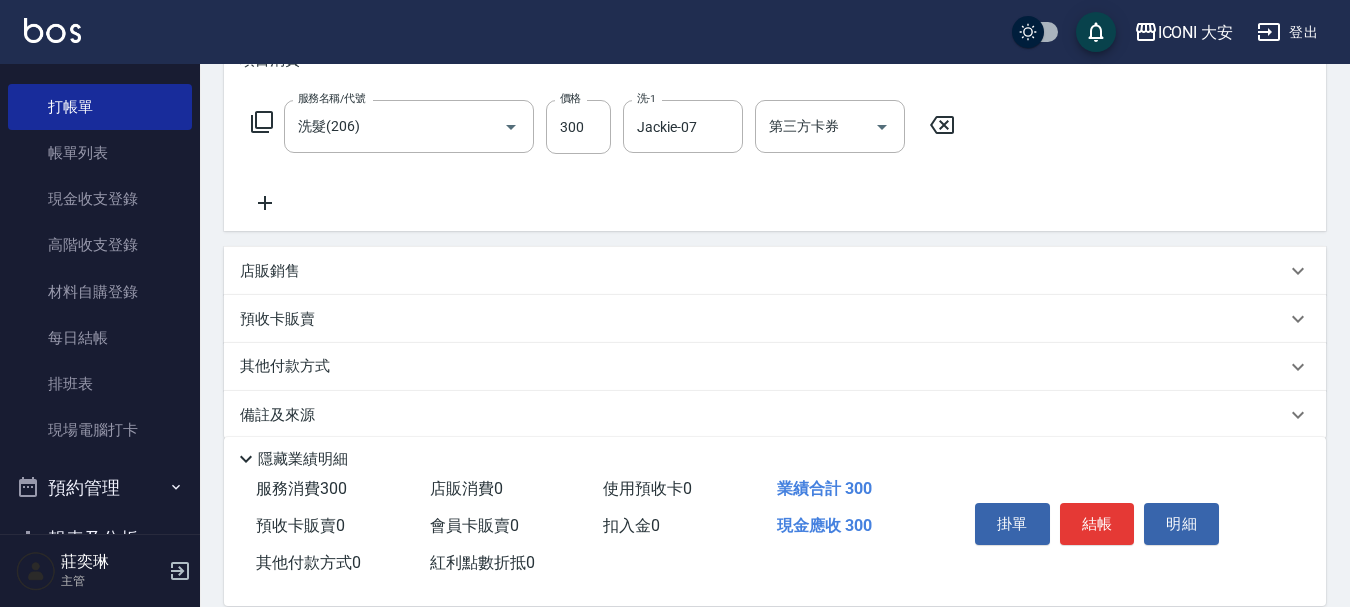 click 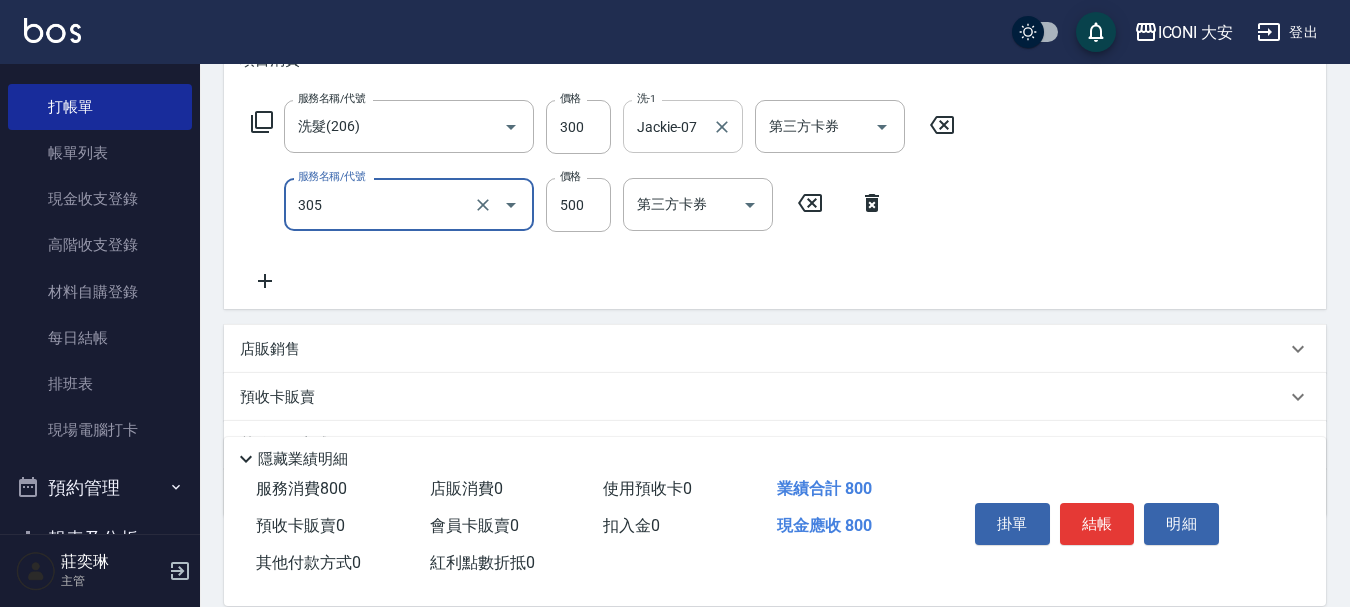 type on "剪髮(305)" 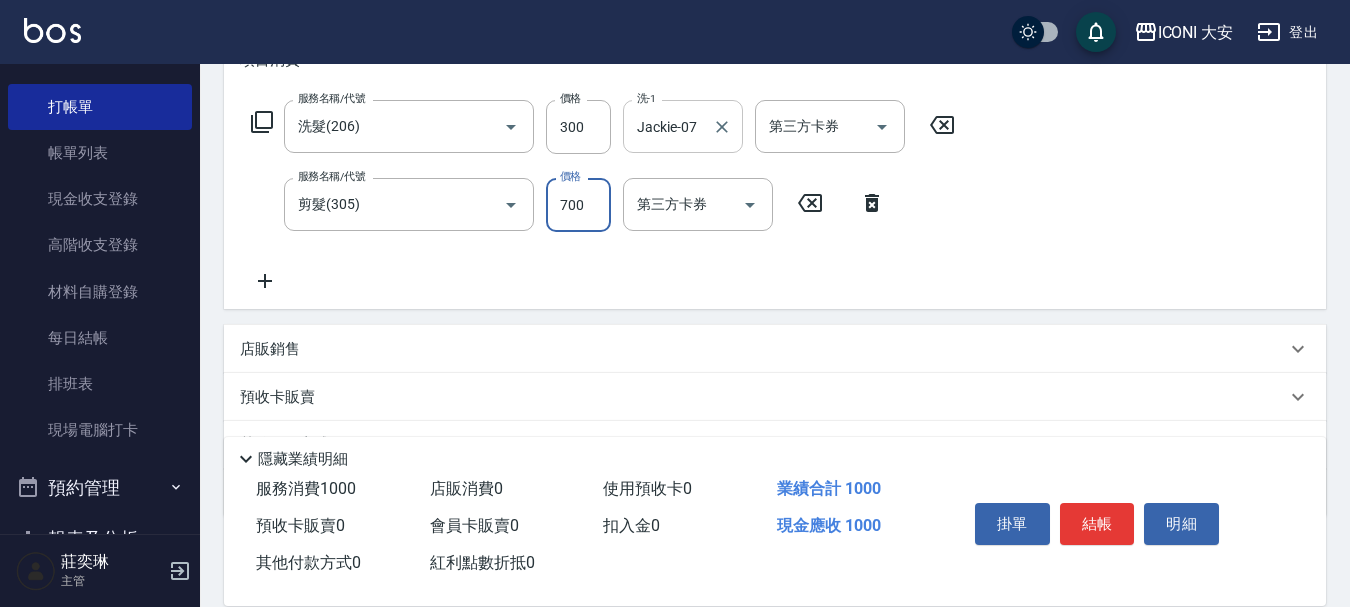 type on "700" 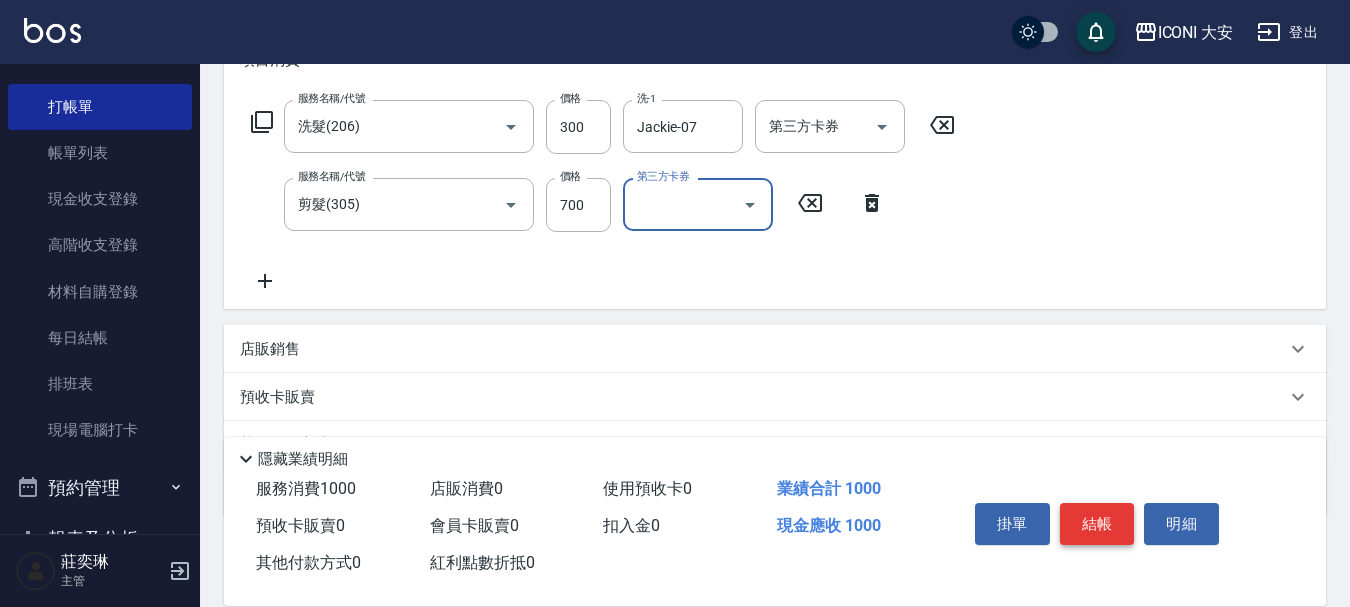 click on "結帳" at bounding box center [1097, 524] 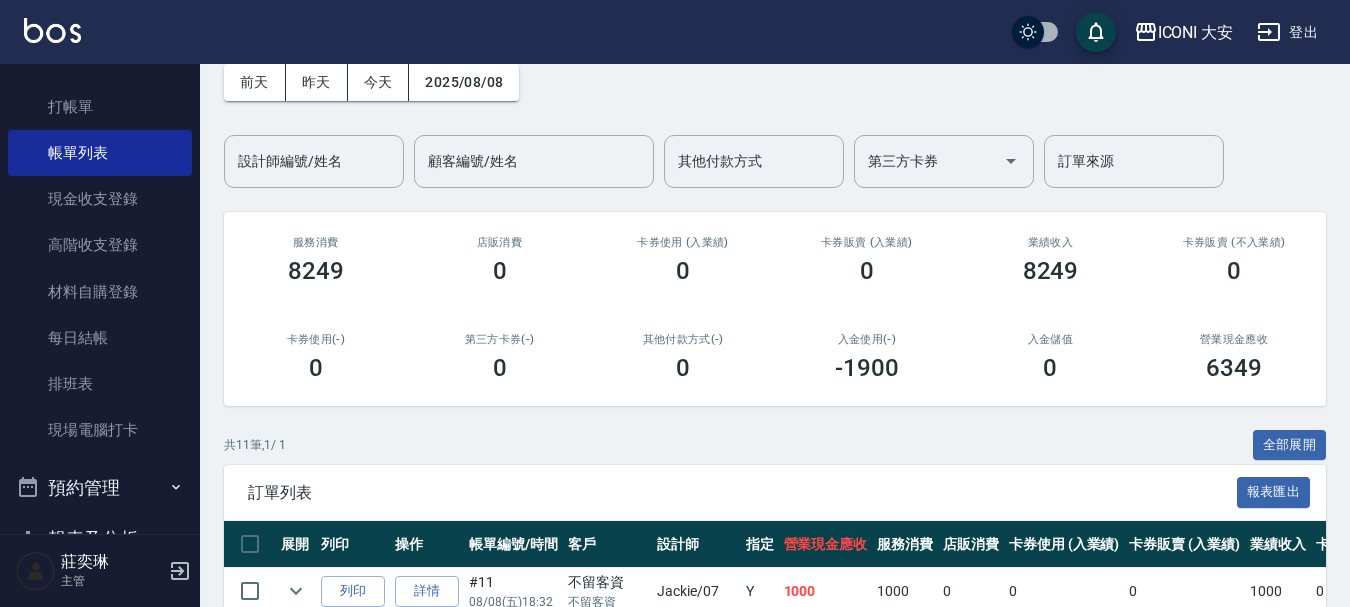 scroll, scrollTop: 0, scrollLeft: 0, axis: both 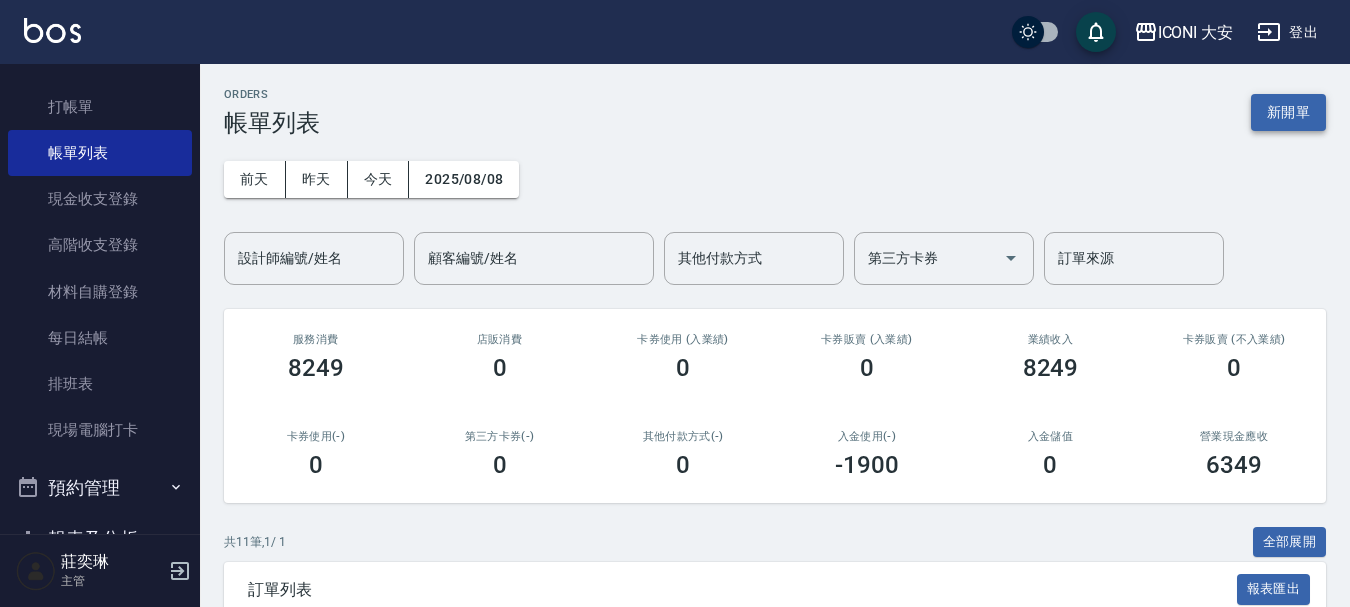 click on "新開單" at bounding box center (1288, 112) 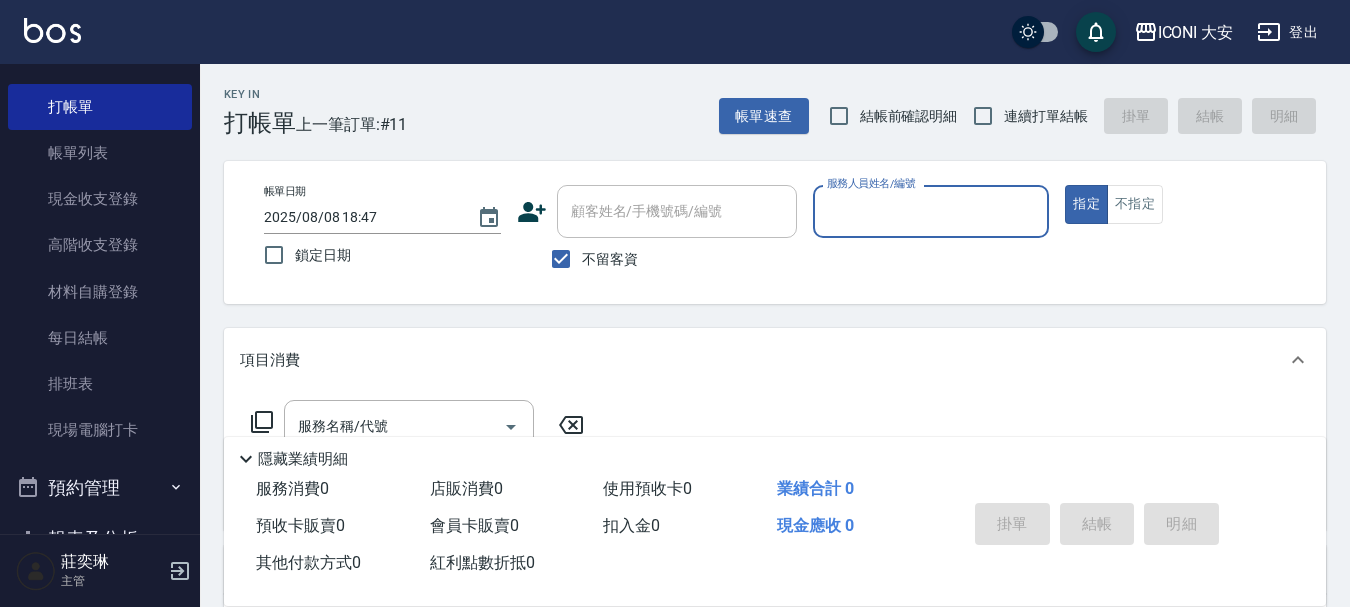 click on "服務人員姓名/編號" at bounding box center [931, 211] 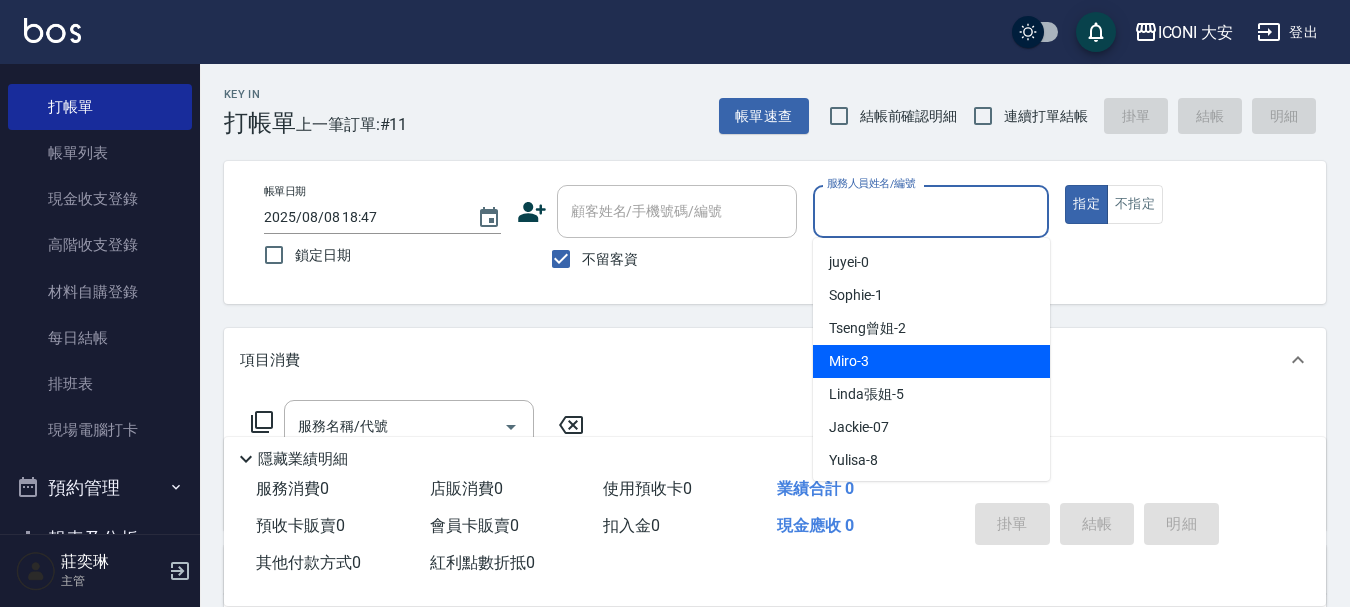 click on "Miro -3" at bounding box center [931, 361] 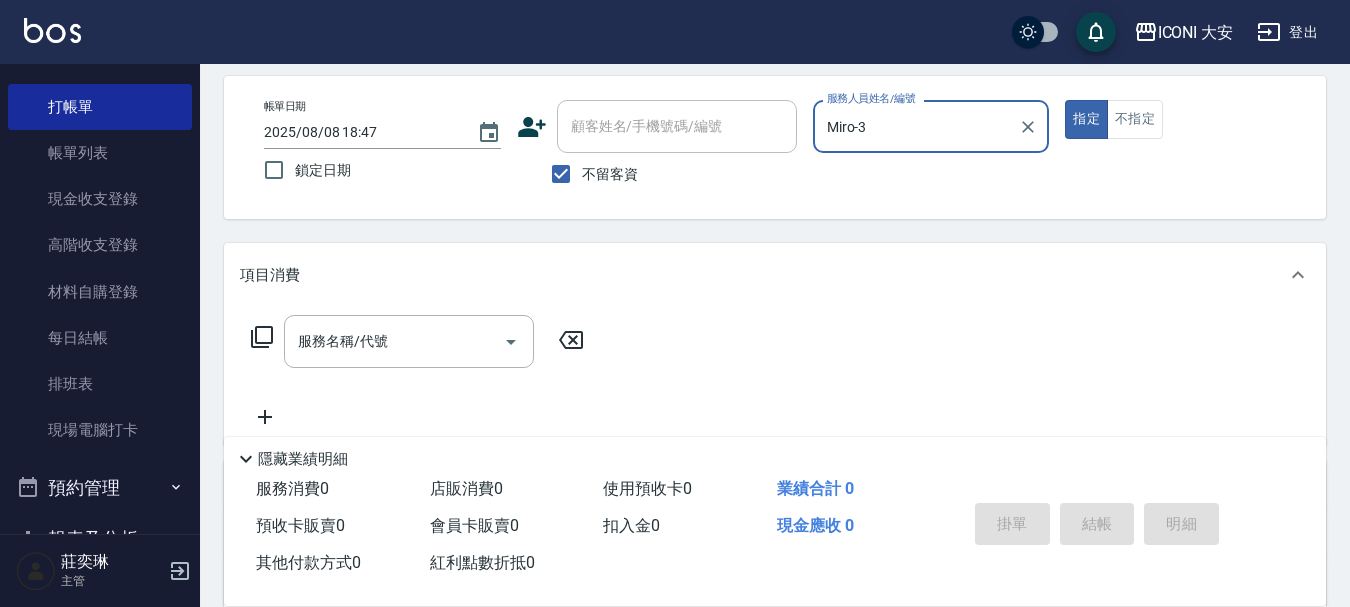scroll, scrollTop: 200, scrollLeft: 0, axis: vertical 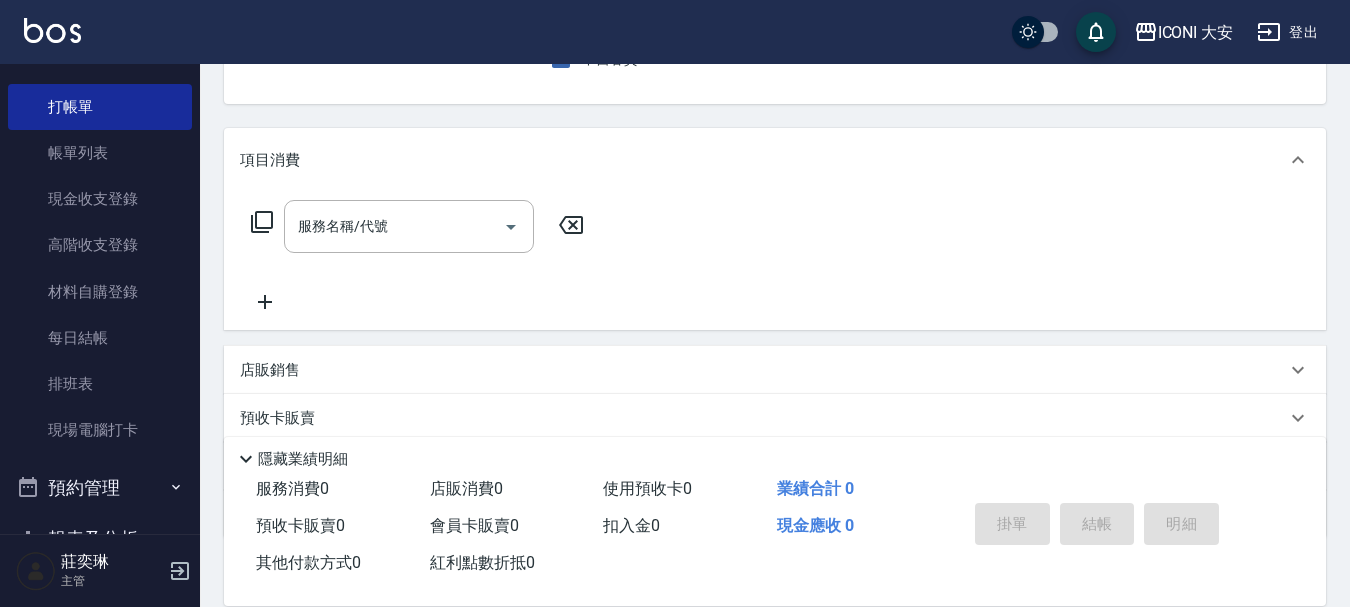 click on "服務名稱/代號 服務名稱/代號" at bounding box center (418, 226) 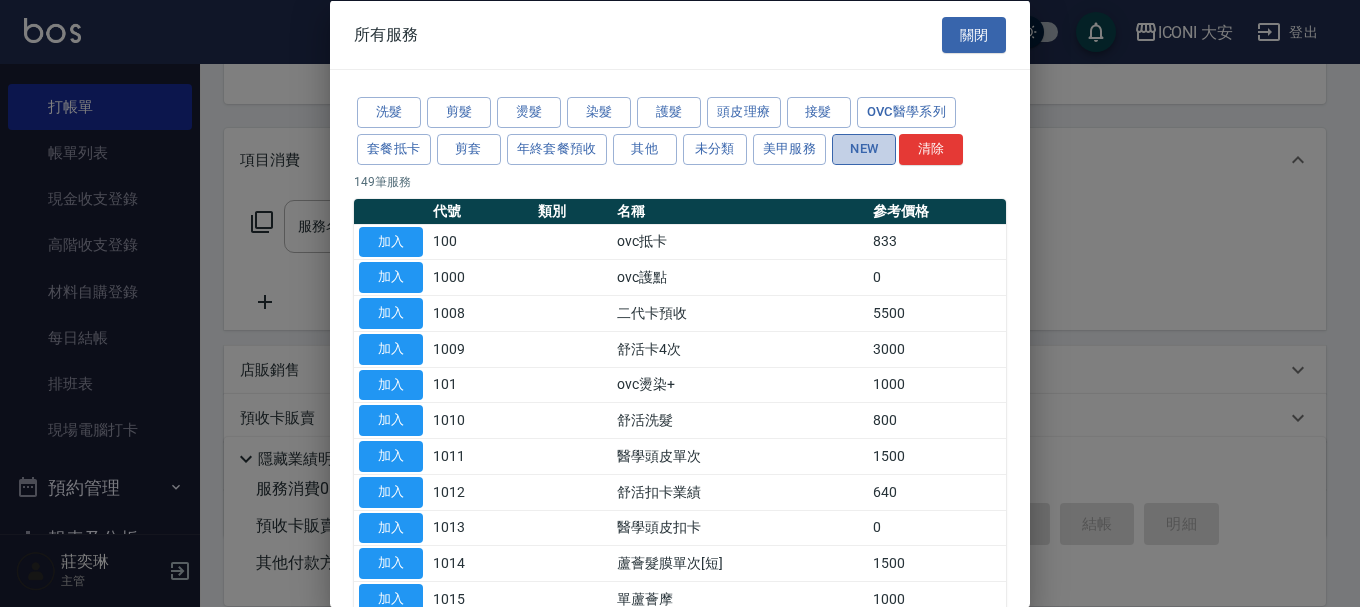 click on "NEW" at bounding box center [864, 148] 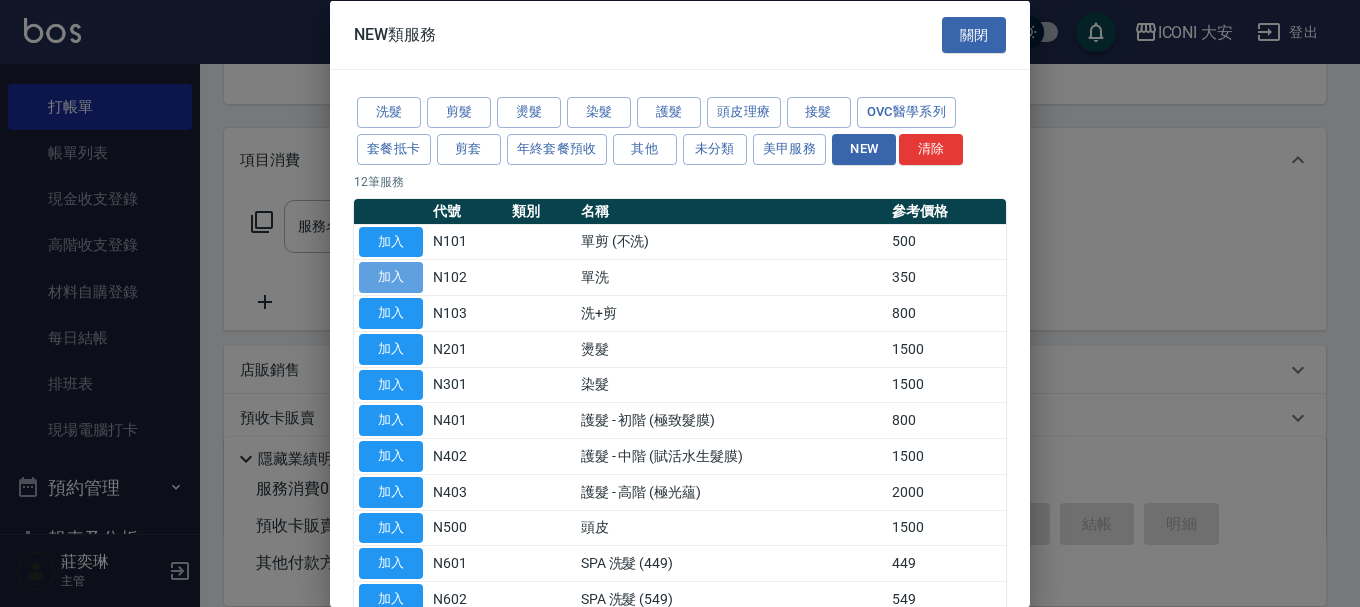 click on "加入" at bounding box center [391, 277] 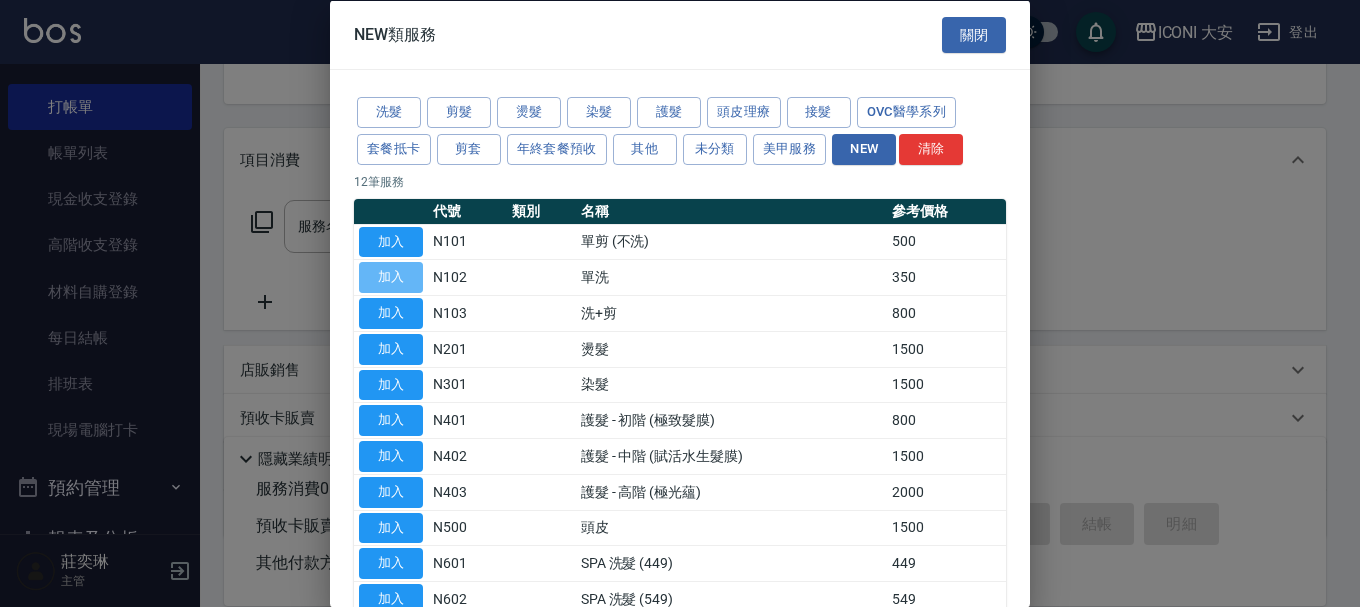 type on "單洗(N102)" 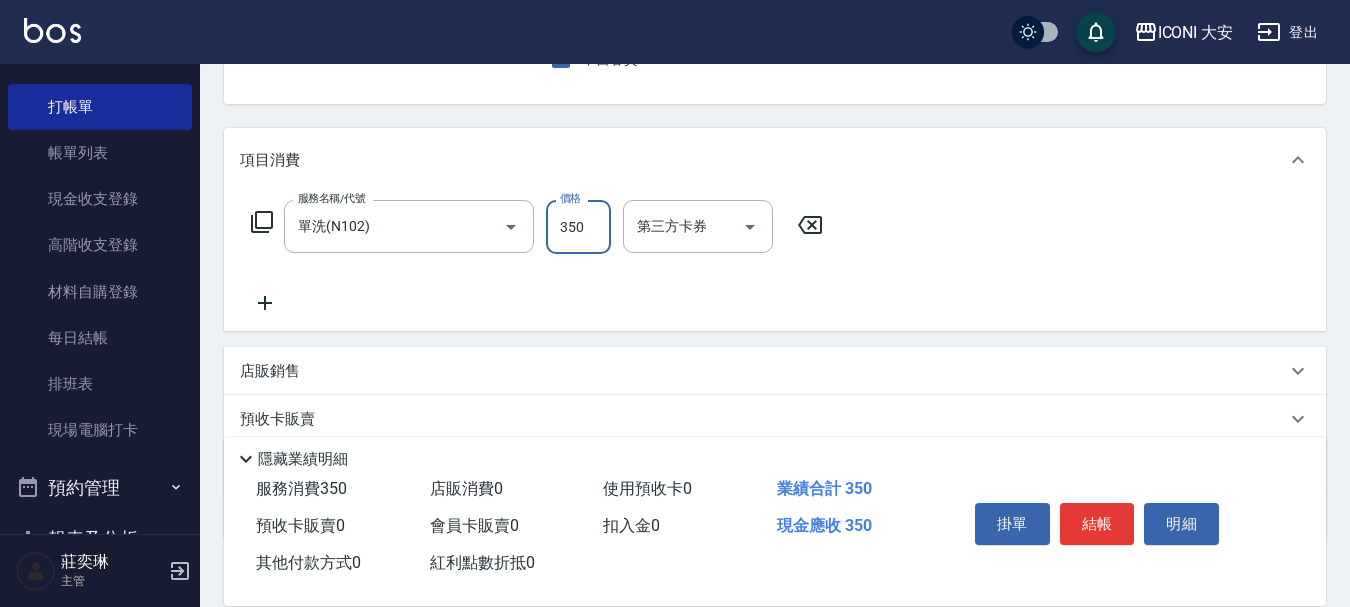 click on "350" at bounding box center (578, 227) 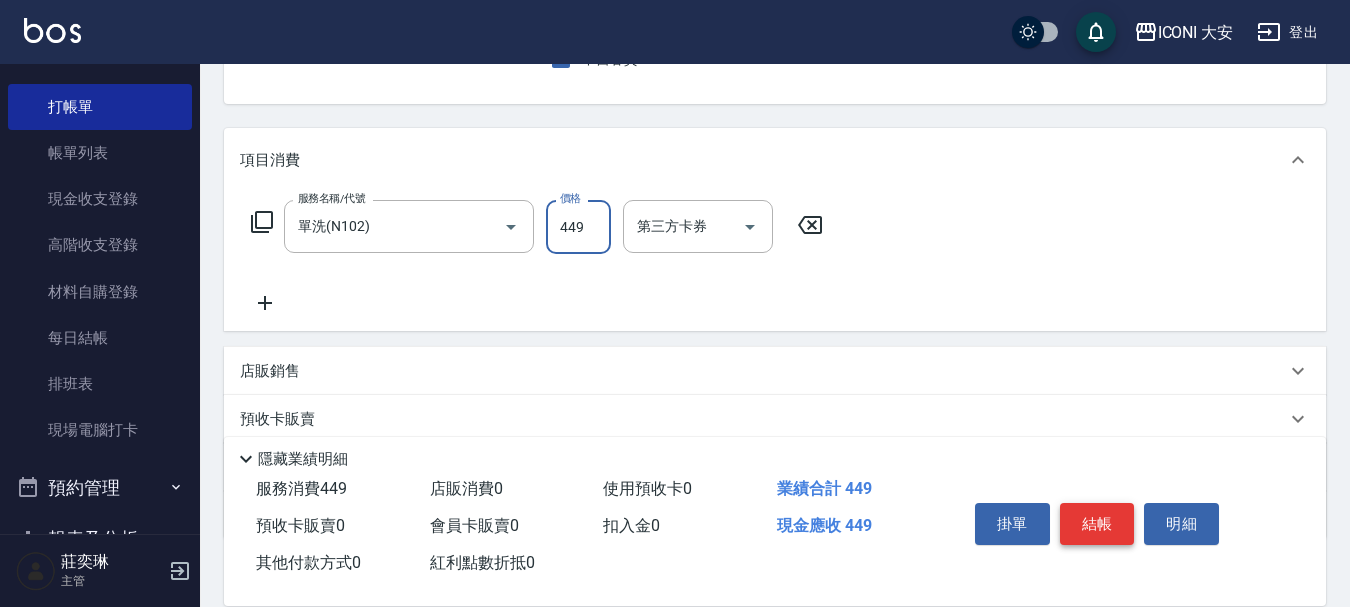 type on "449" 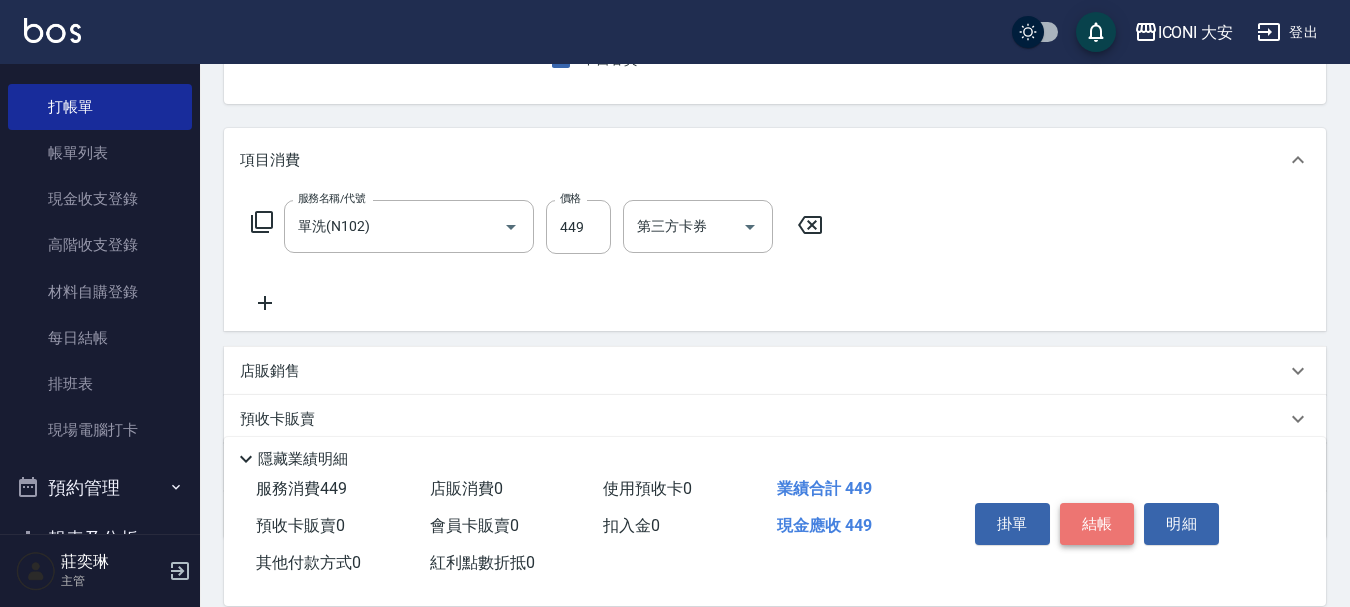 click on "結帳" at bounding box center (1097, 524) 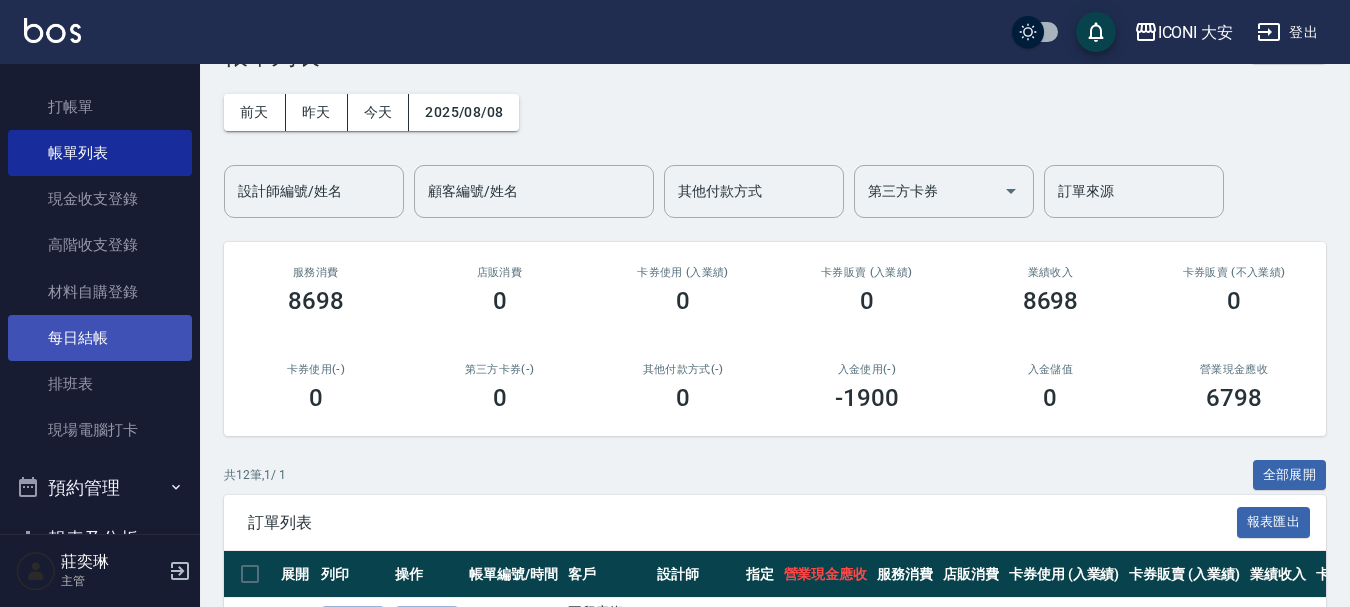 scroll, scrollTop: 100, scrollLeft: 0, axis: vertical 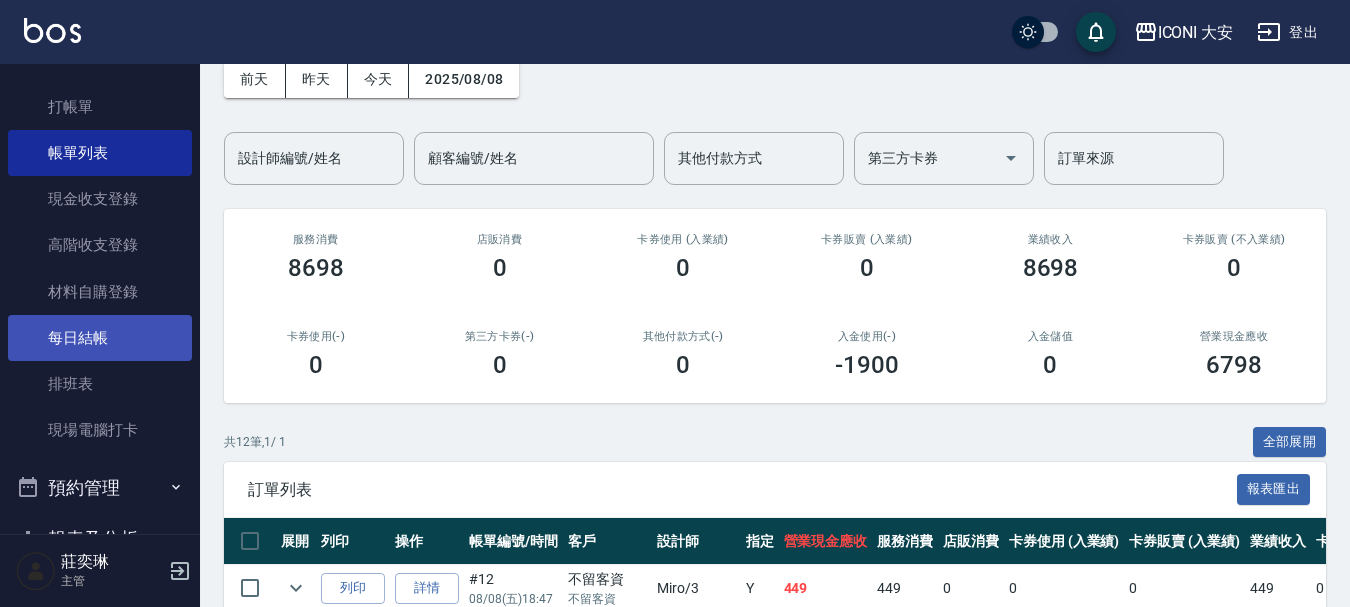 click on "每日結帳" at bounding box center (100, 338) 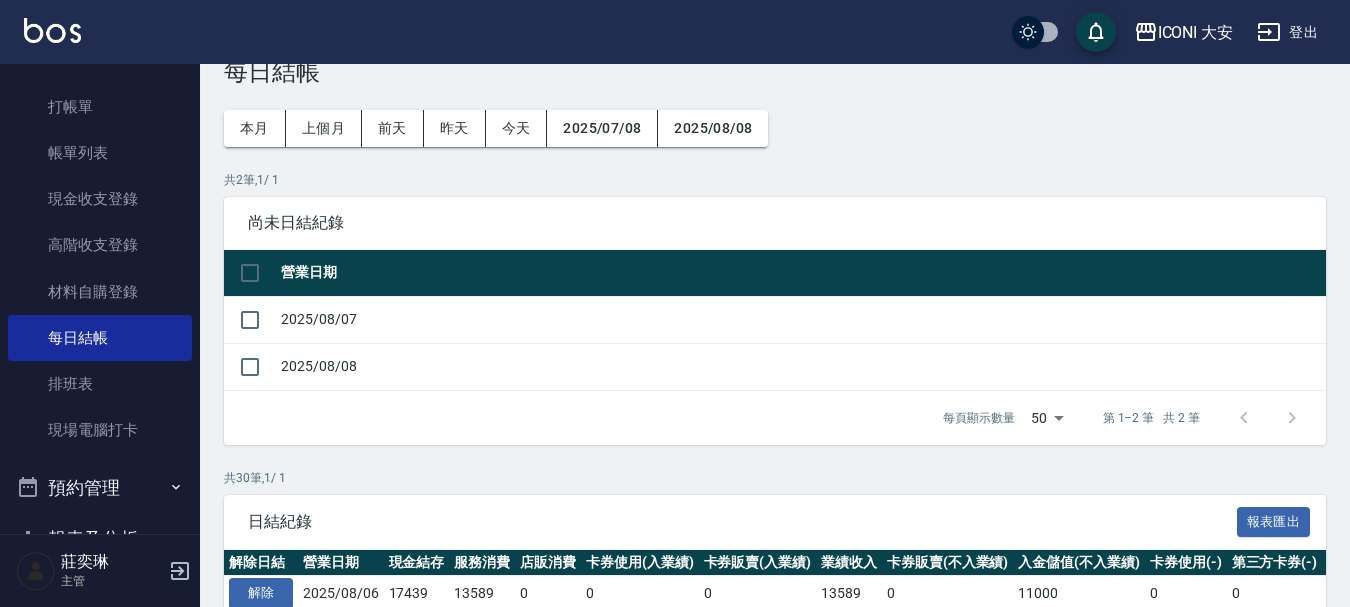 scroll, scrollTop: 100, scrollLeft: 0, axis: vertical 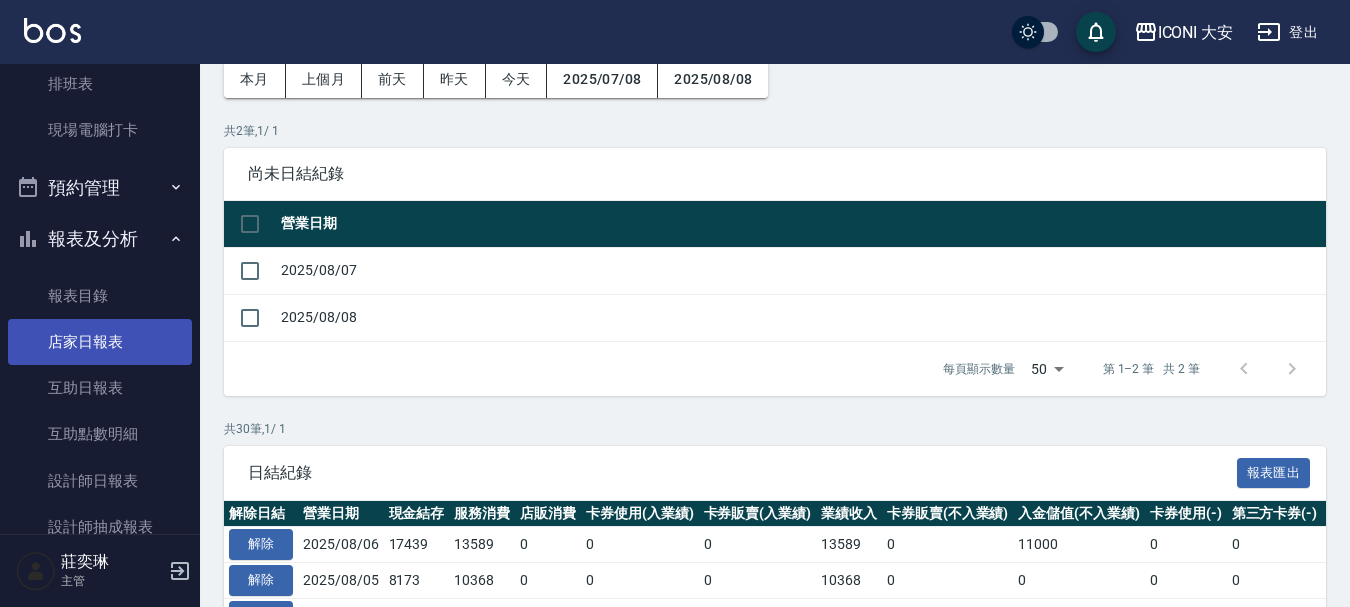 click on "店家日報表" at bounding box center (100, 342) 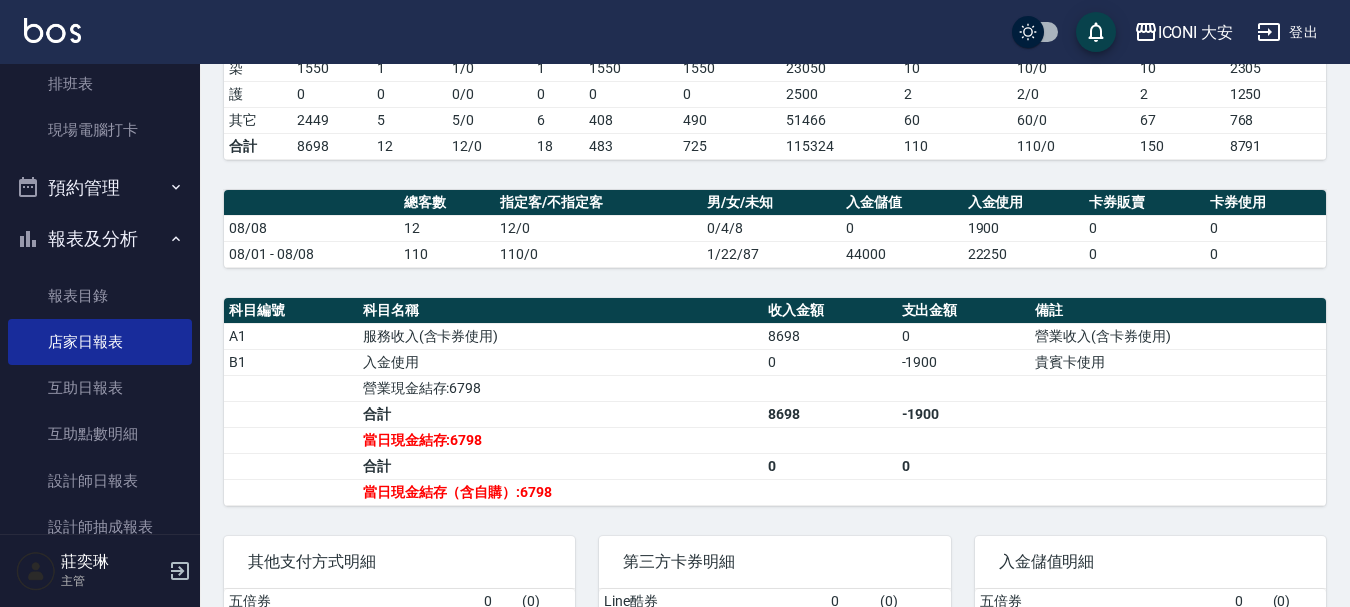 scroll, scrollTop: 400, scrollLeft: 0, axis: vertical 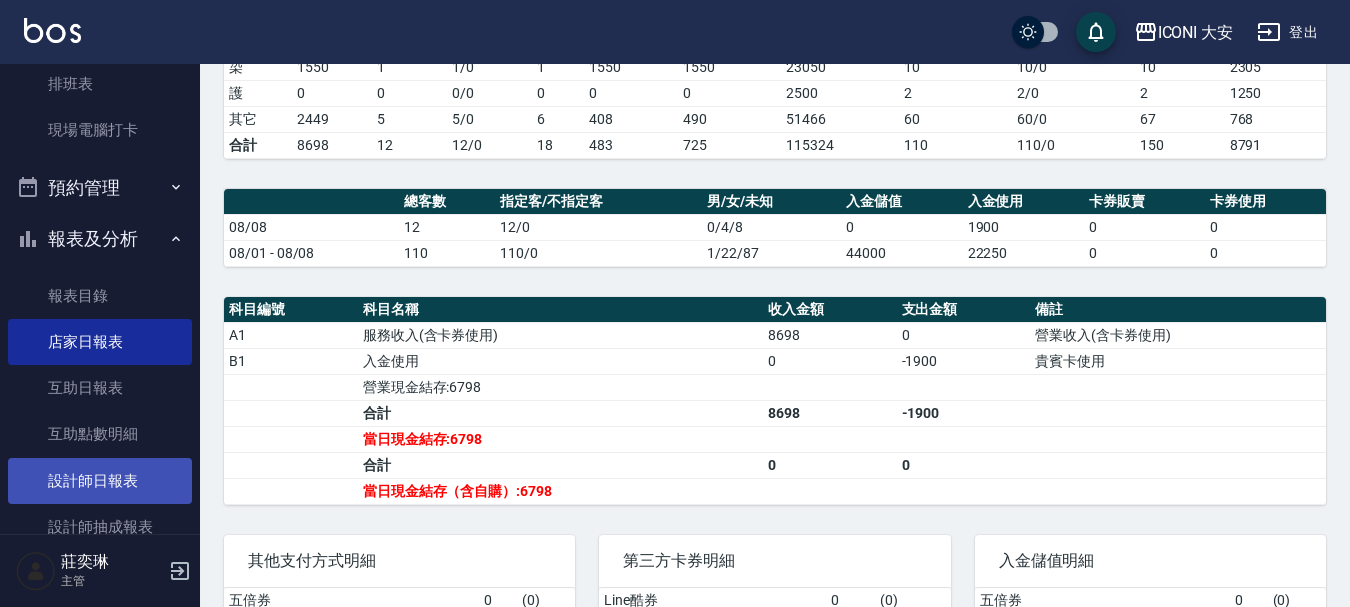 click on "設計師日報表" at bounding box center (100, 481) 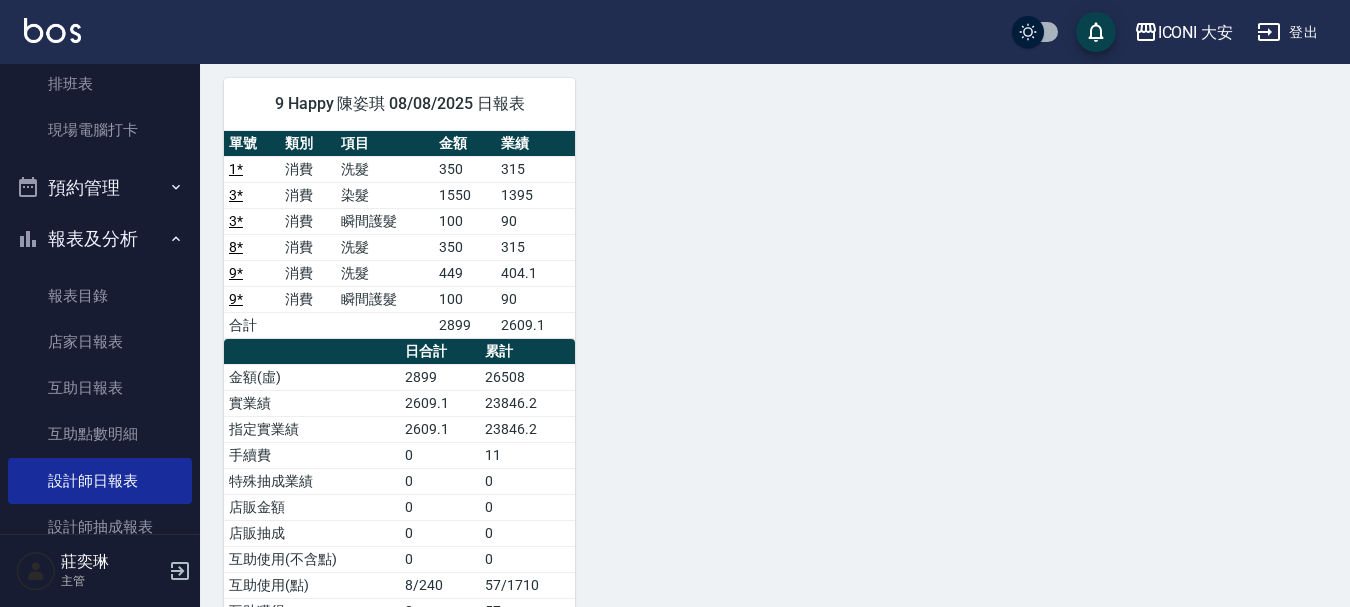 scroll, scrollTop: 900, scrollLeft: 0, axis: vertical 